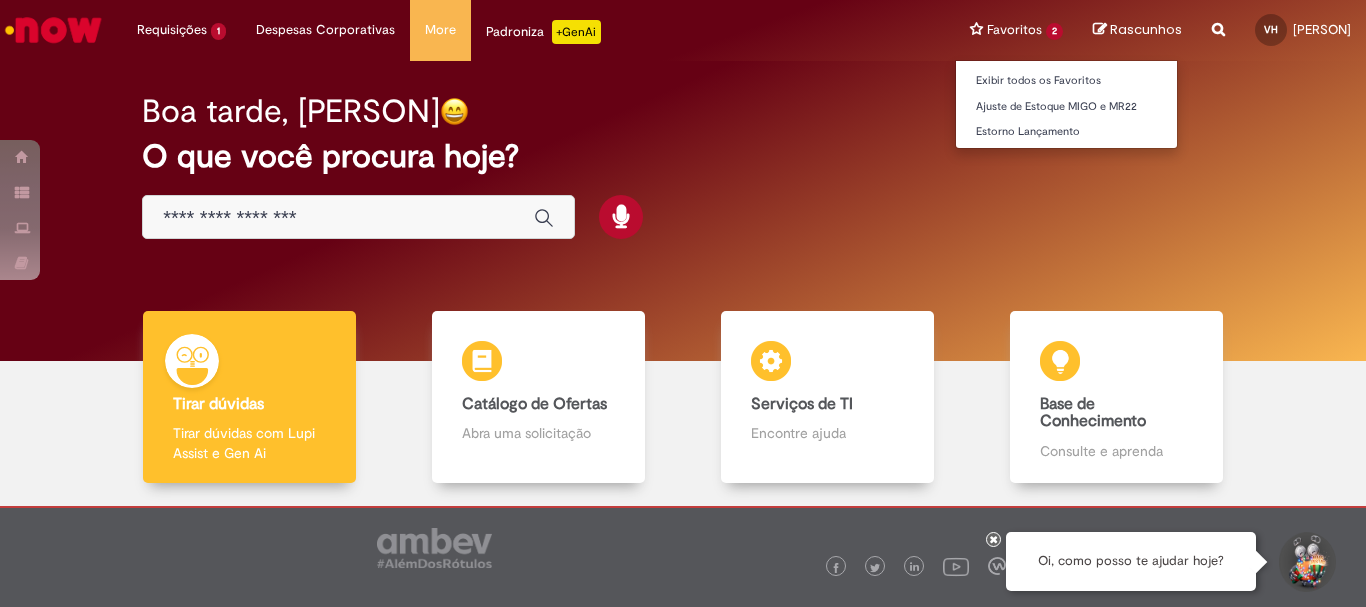 scroll, scrollTop: 0, scrollLeft: 0, axis: both 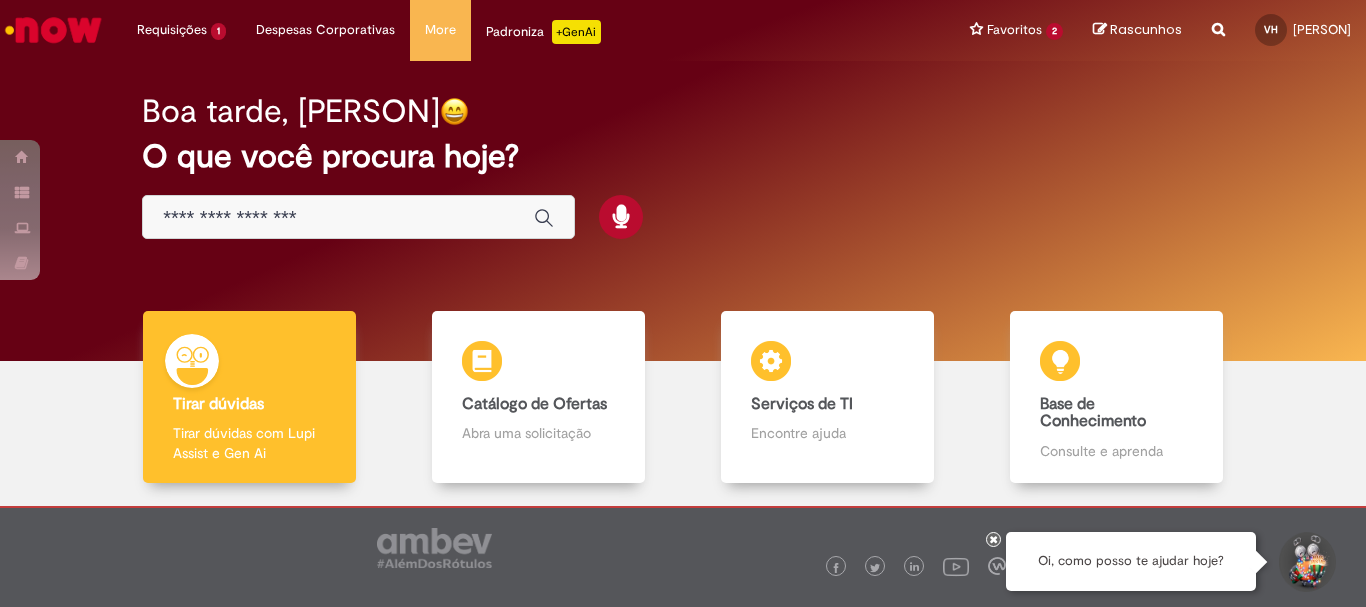 click at bounding box center [338, 218] 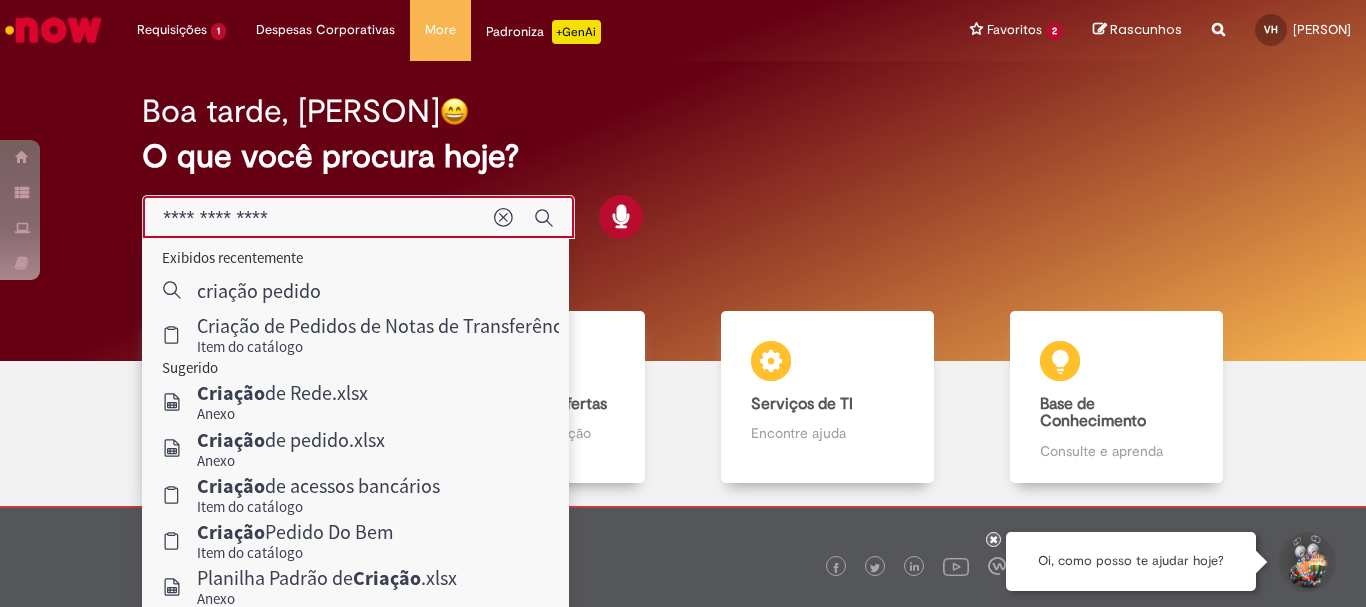 type on "**********" 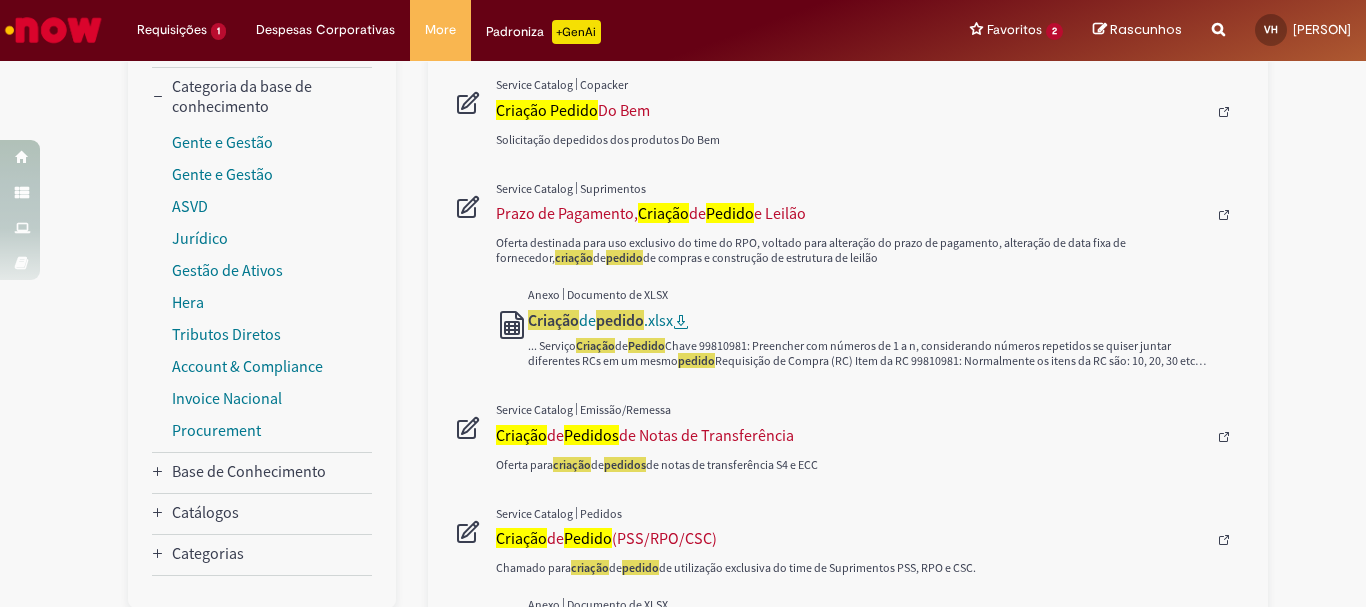 scroll, scrollTop: 0, scrollLeft: 0, axis: both 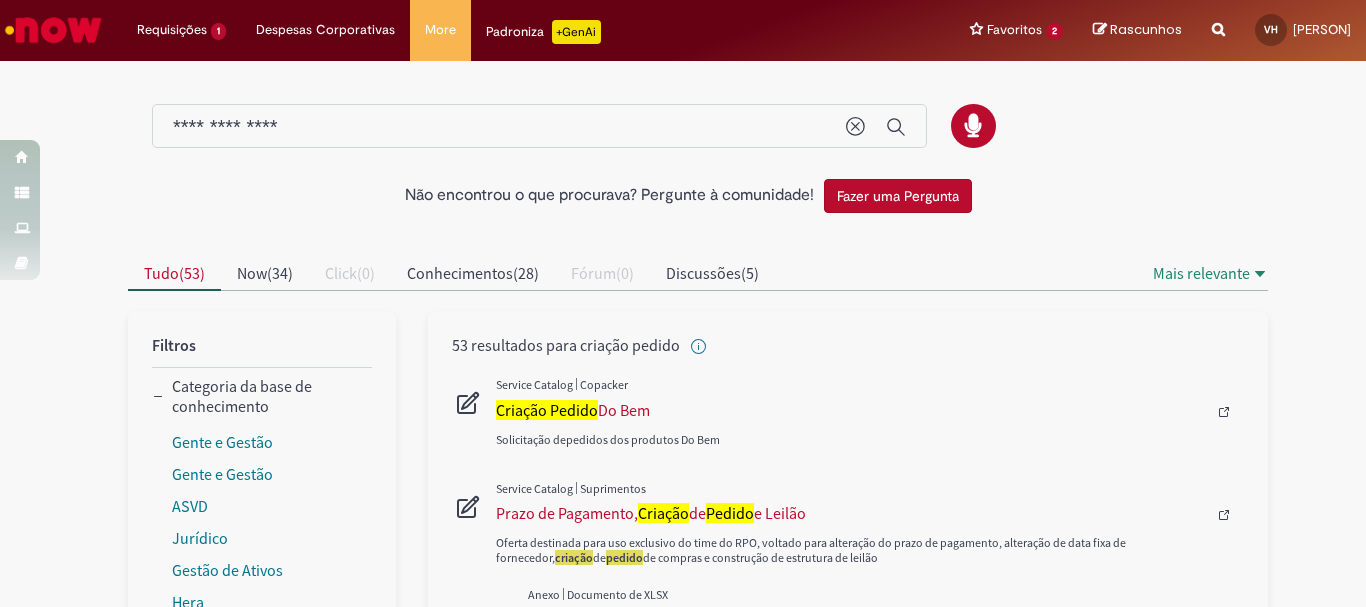 click on "**********" at bounding box center [539, 126] 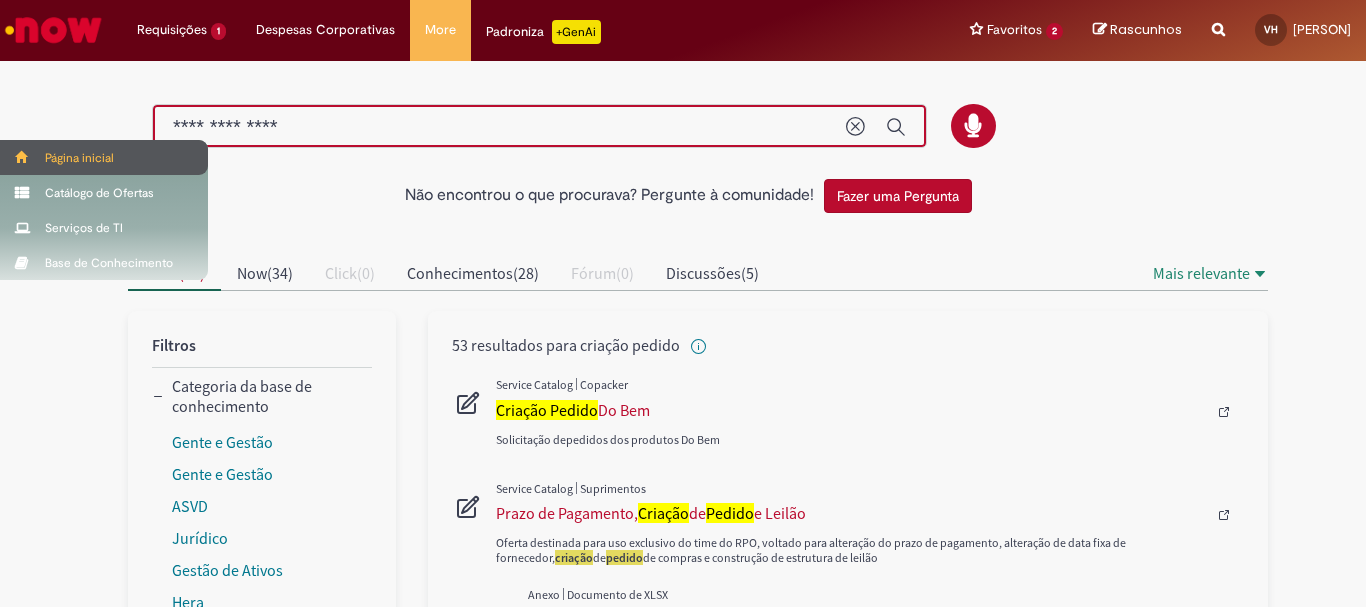 drag, startPoint x: 429, startPoint y: 138, endPoint x: 0, endPoint y: 141, distance: 429.0105 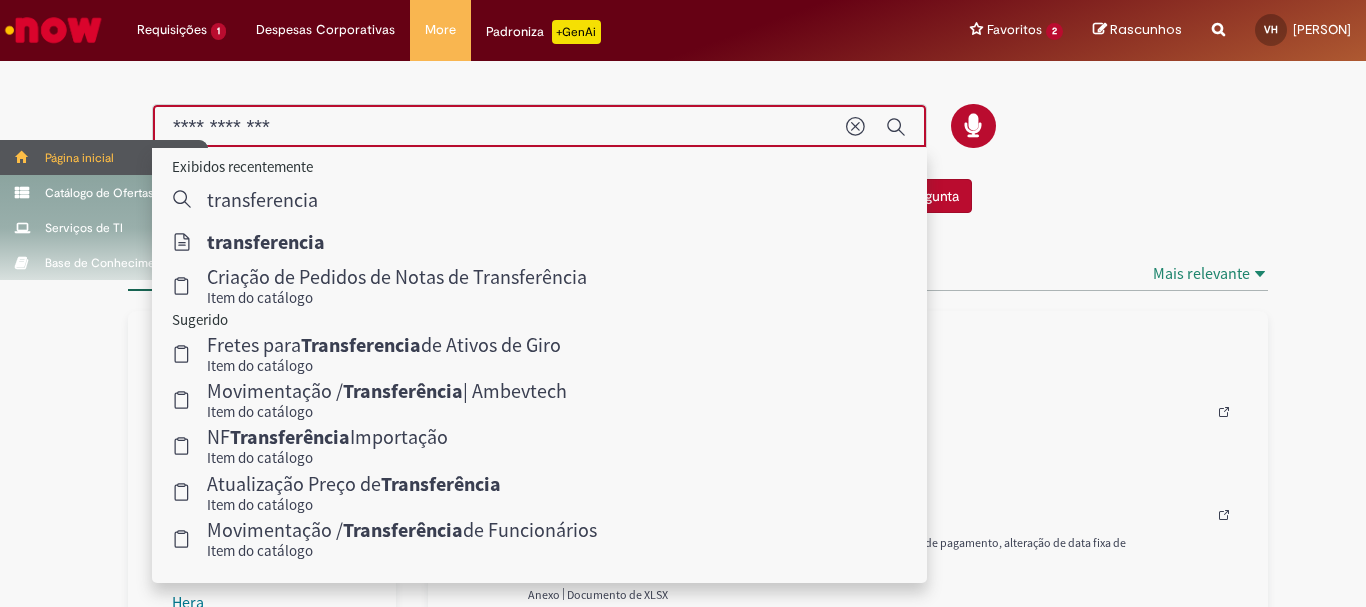 type on "**********" 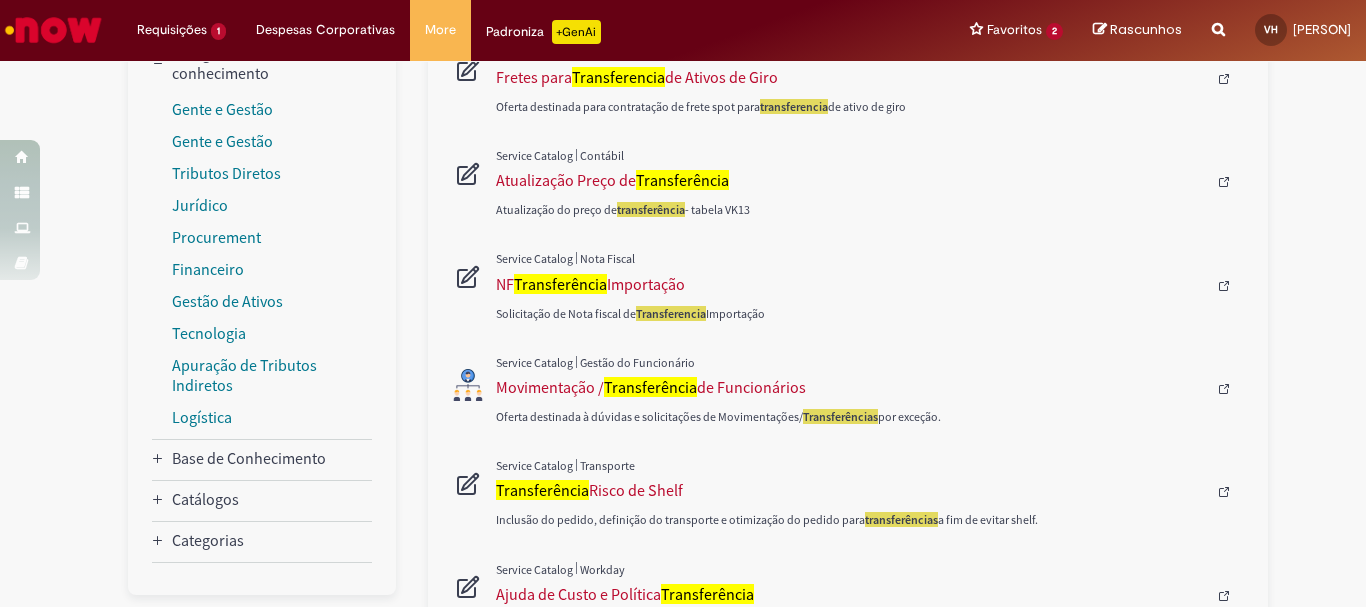 scroll, scrollTop: 0, scrollLeft: 0, axis: both 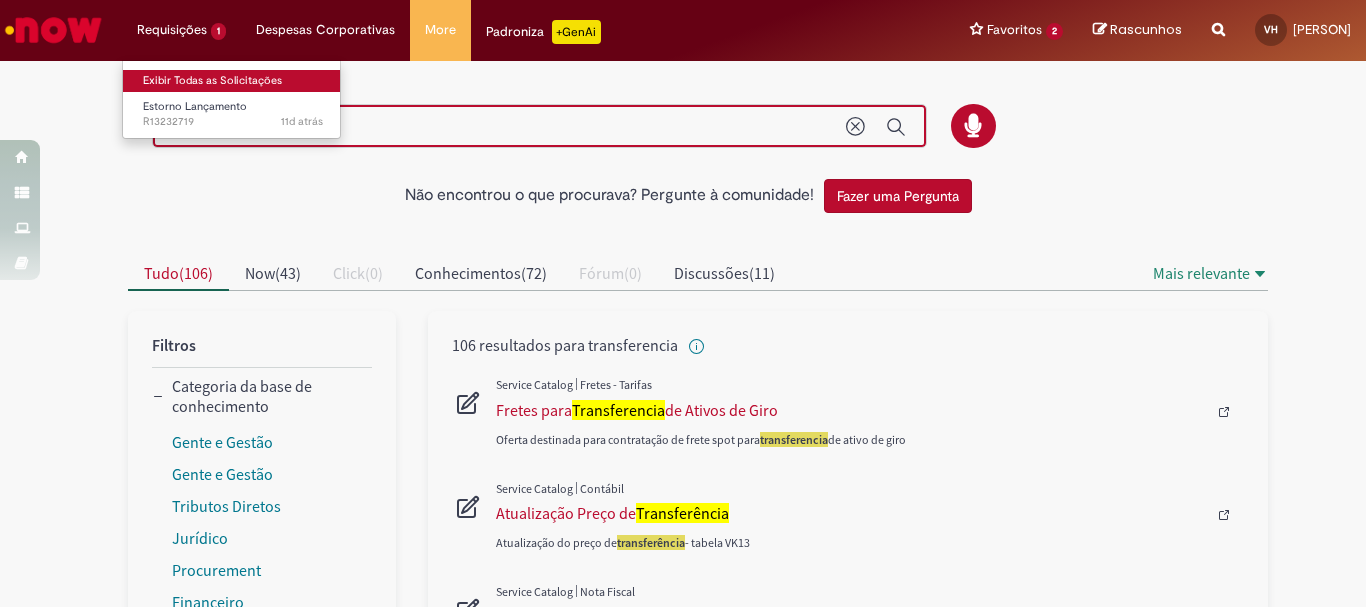click on "Exibir Todas as Solicitações" at bounding box center (233, 81) 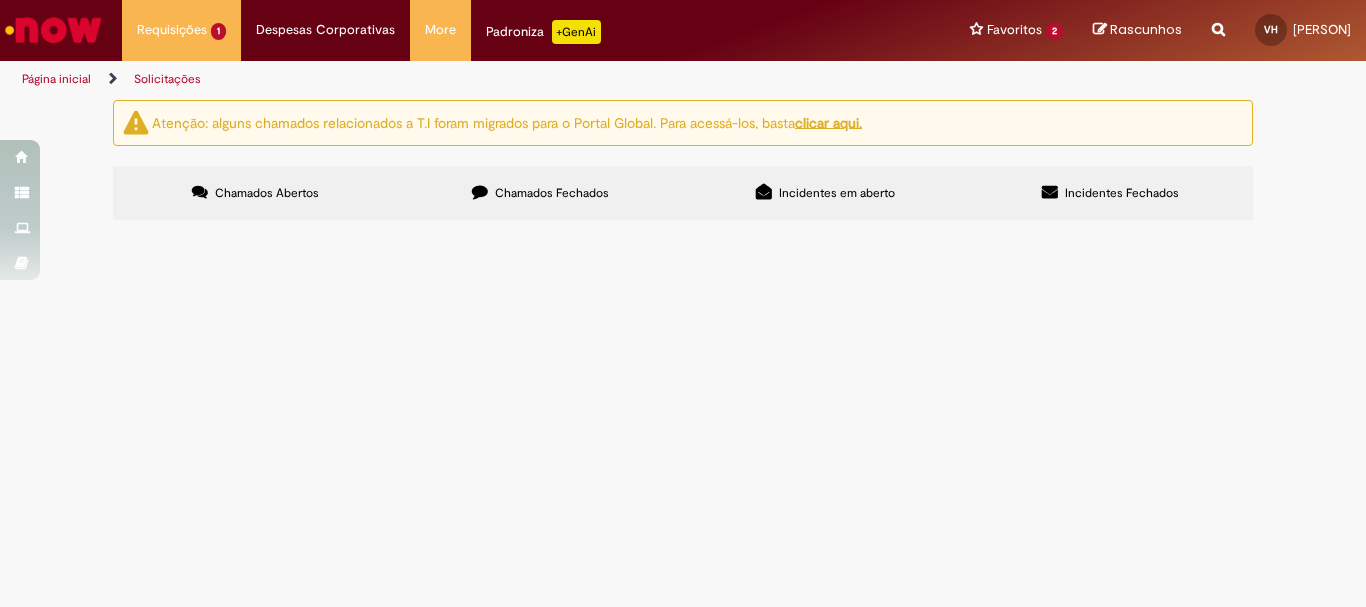 click on "Chamados Fechados" at bounding box center (540, 193) 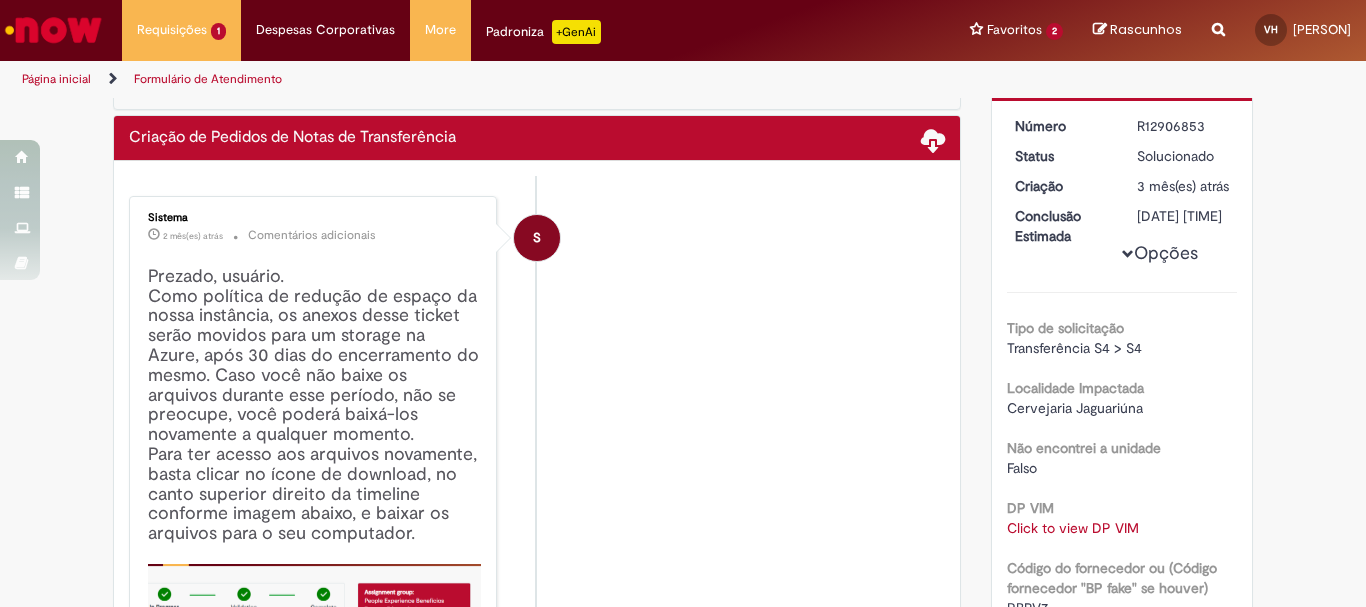 scroll, scrollTop: 0, scrollLeft: 0, axis: both 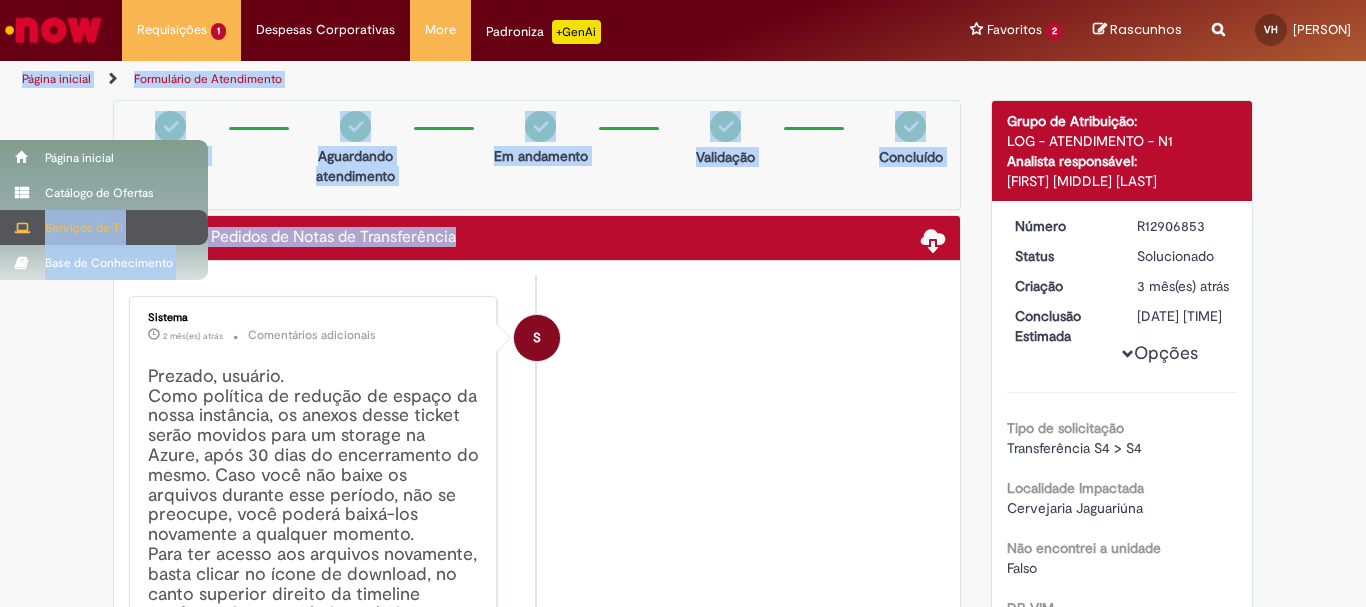 drag, startPoint x: 369, startPoint y: 229, endPoint x: 0, endPoint y: 226, distance: 369.0122 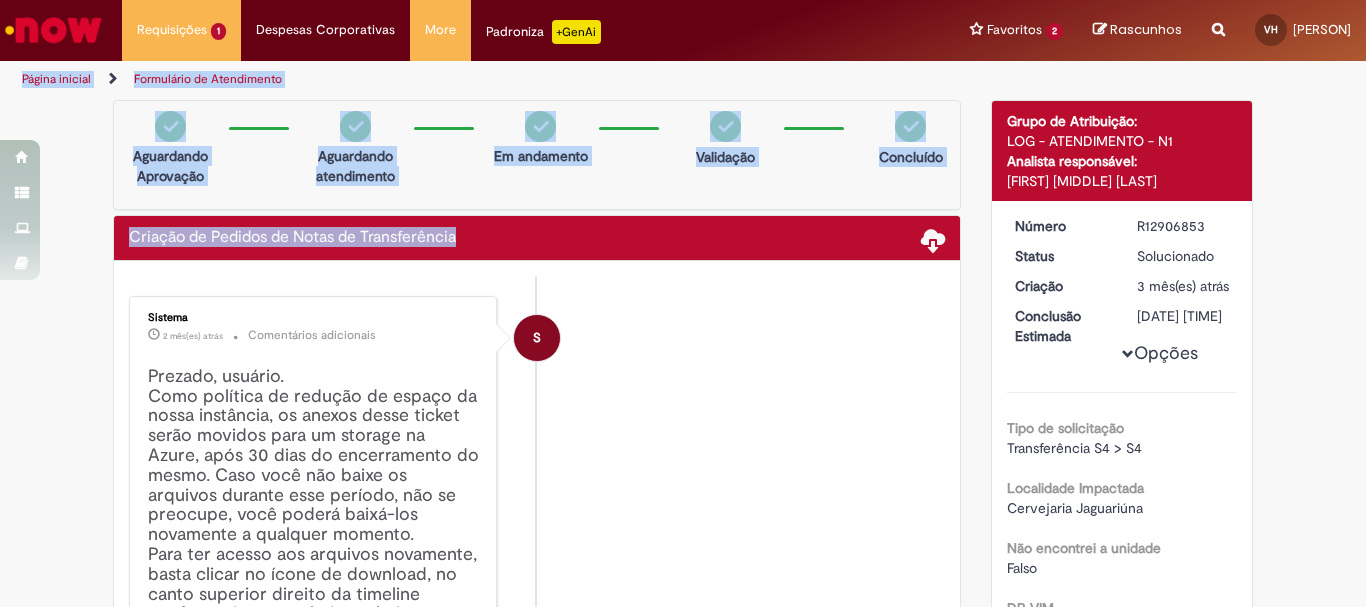 click on "Criação de Pedidos de Notas de Transferência" at bounding box center [292, 238] 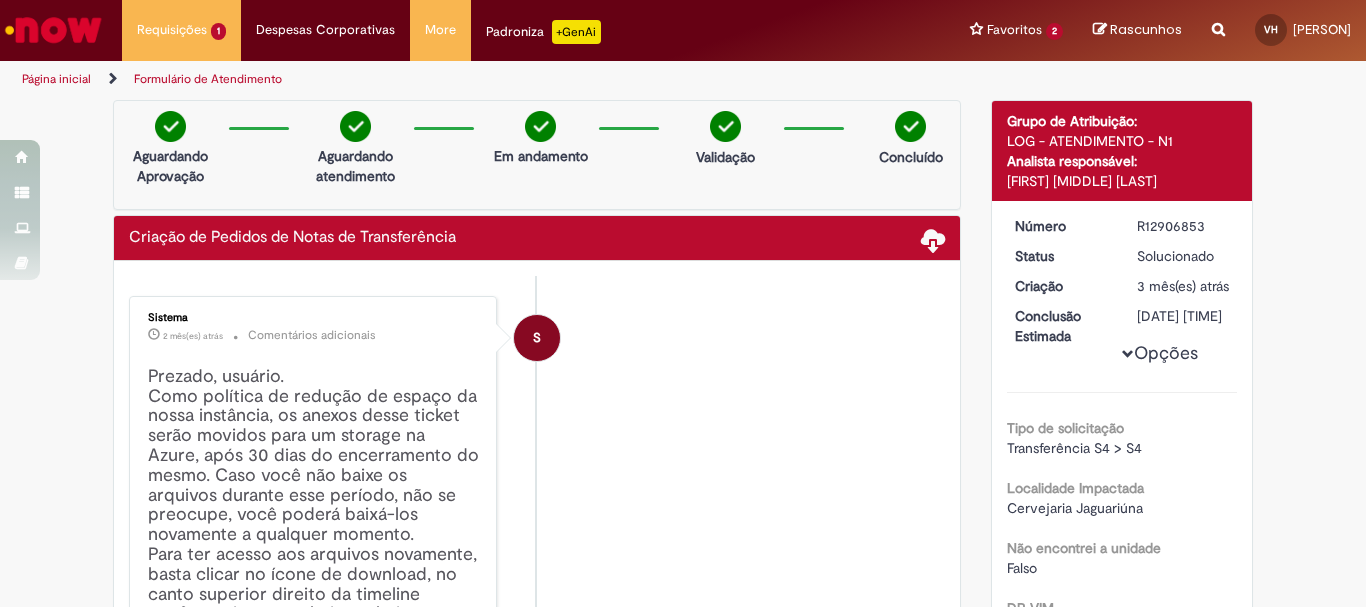 click on "Criação de Pedidos de Notas de Transferência" at bounding box center (292, 238) 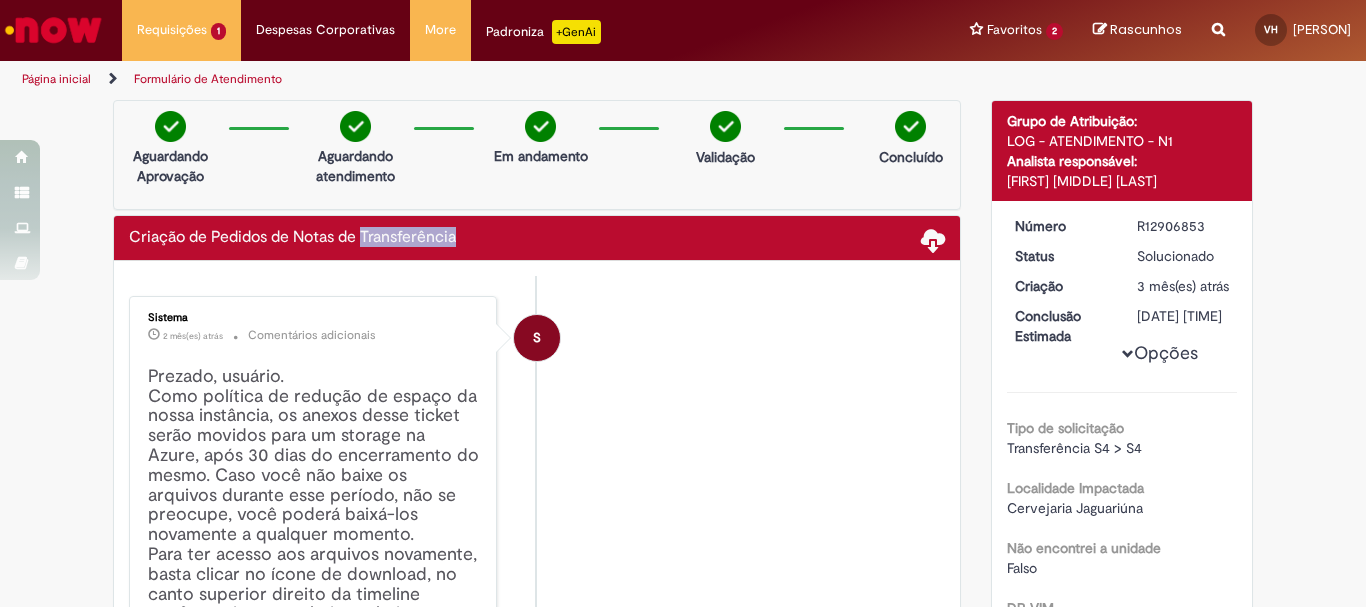 click on "Criação de Pedidos de Notas de Transferência" at bounding box center (292, 238) 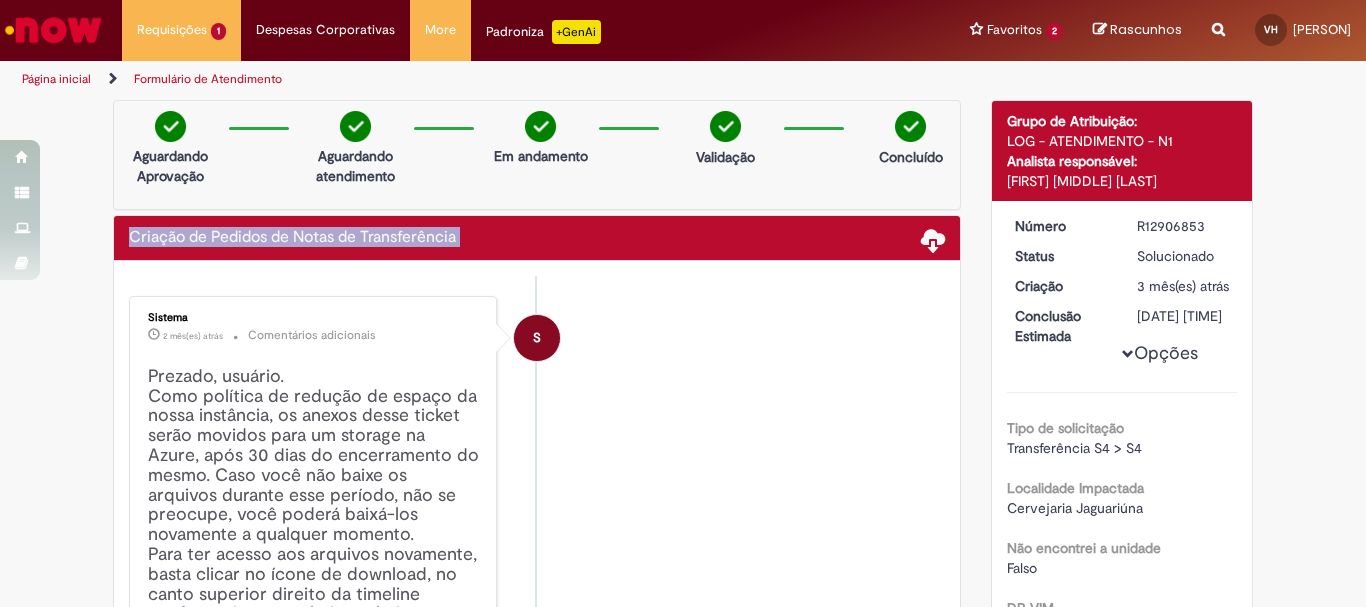 click on "Criação de Pedidos de Notas de Transferência" at bounding box center (292, 238) 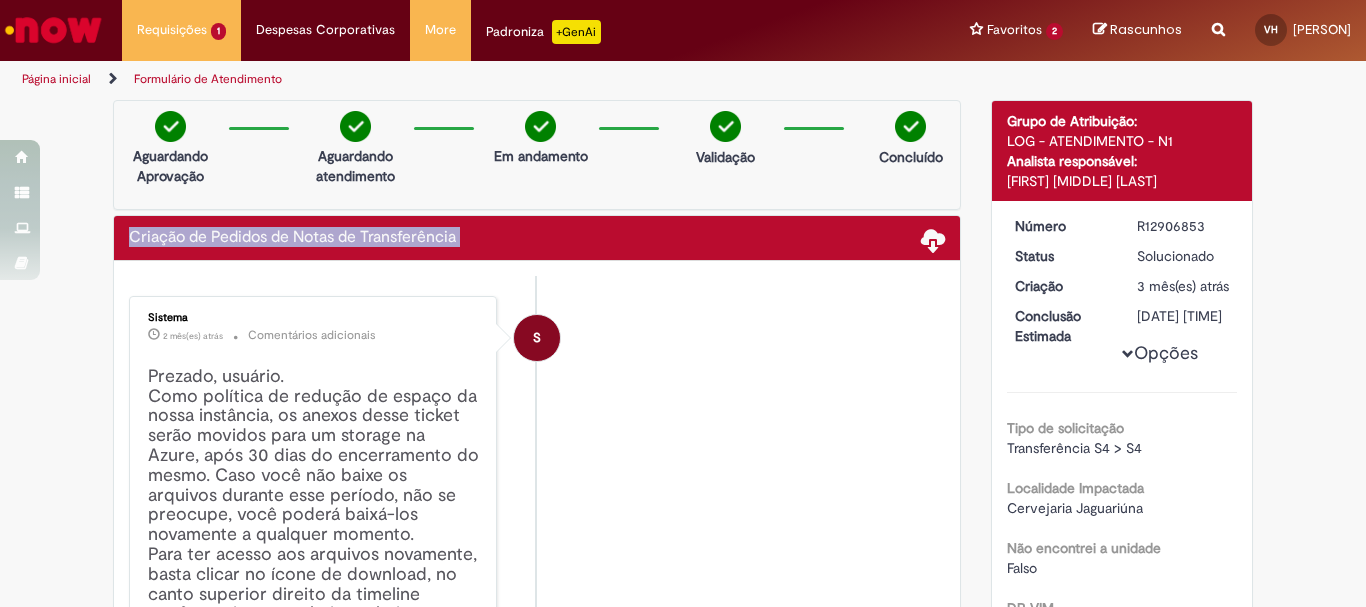 click at bounding box center [53, 30] 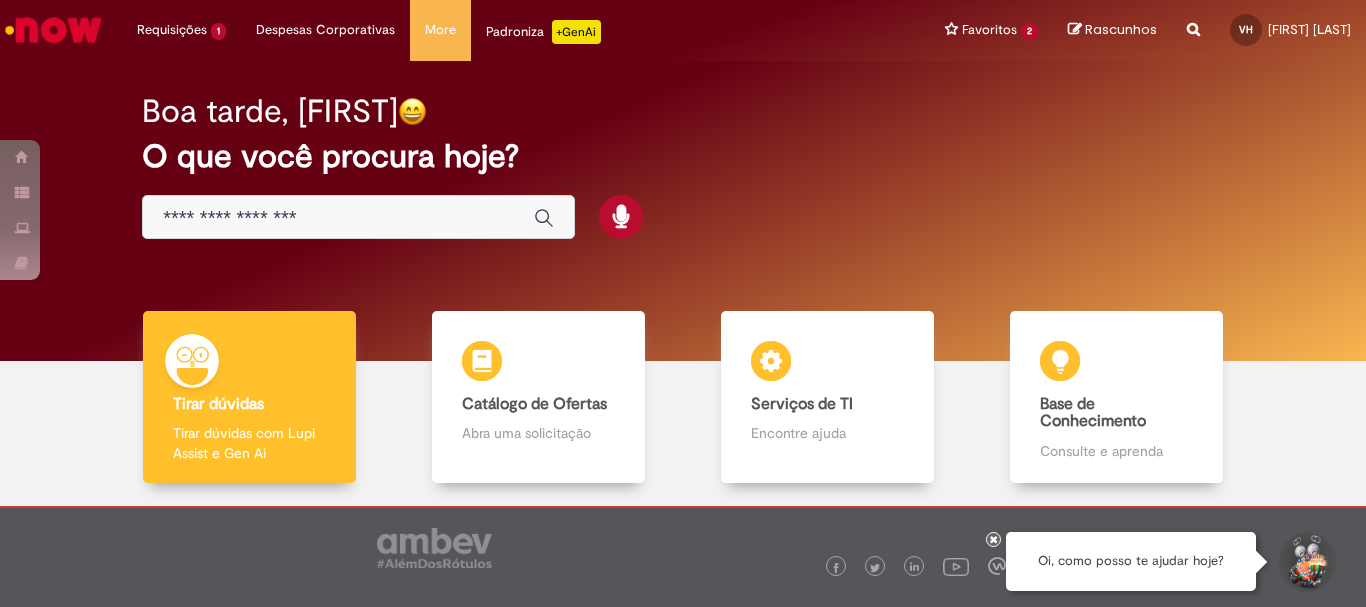 scroll, scrollTop: 0, scrollLeft: 0, axis: both 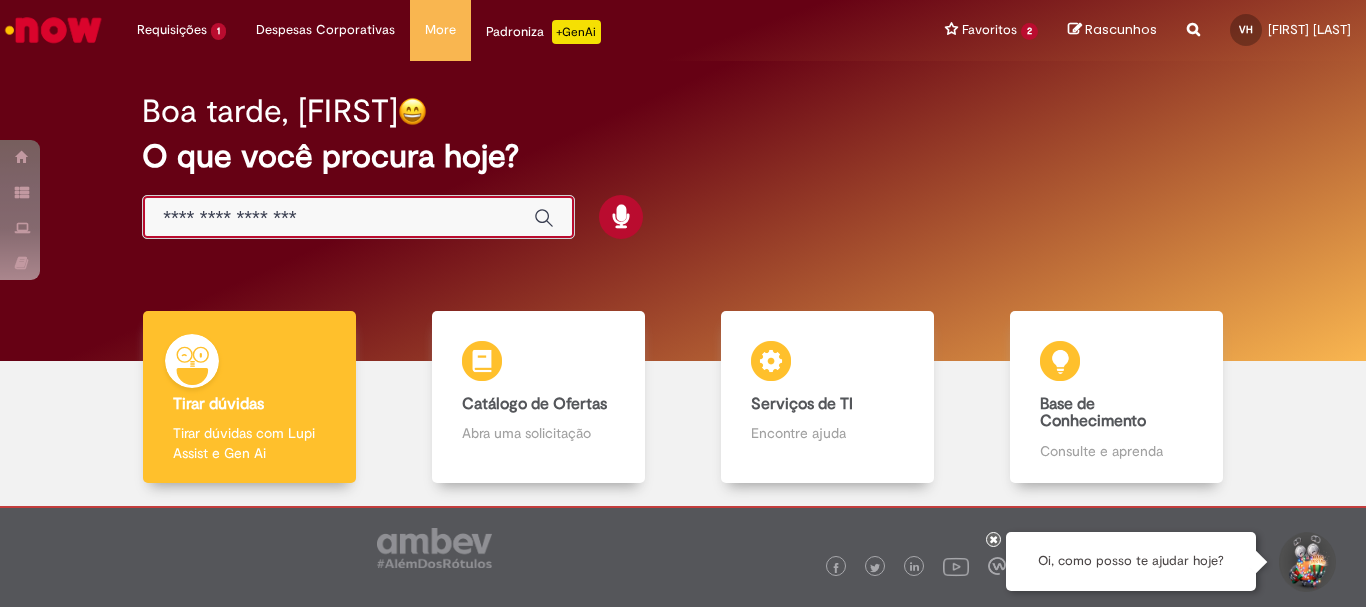 click at bounding box center [338, 218] 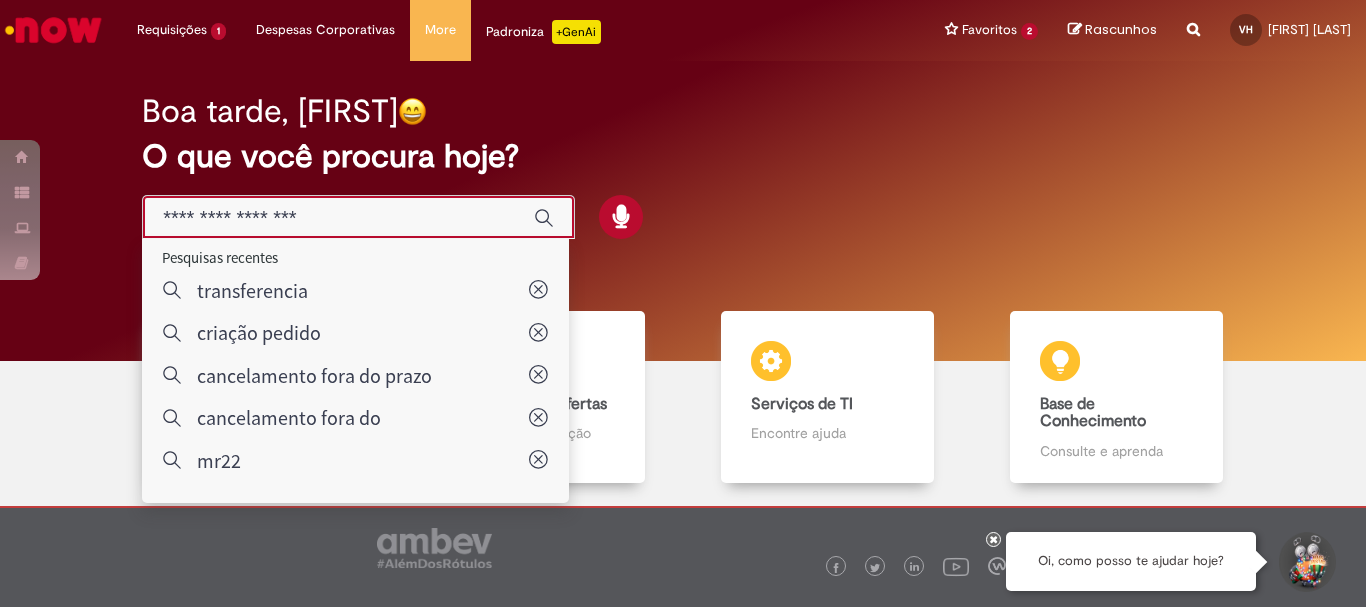 paste on "**********" 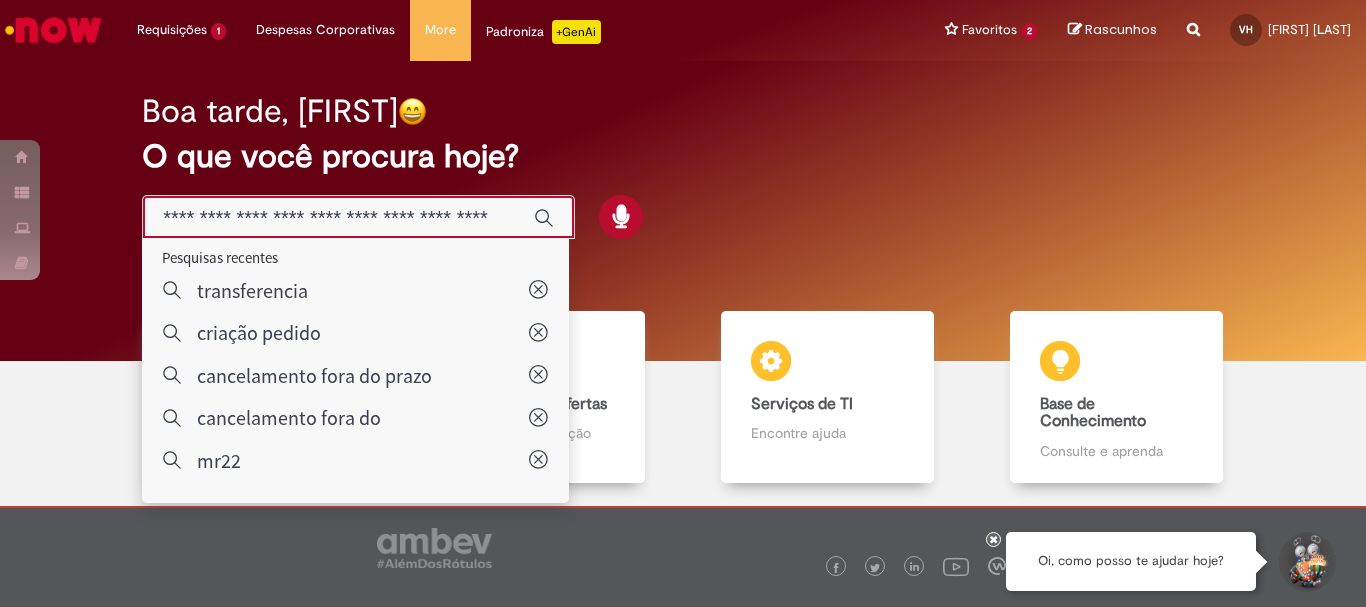 scroll, scrollTop: 0, scrollLeft: 69, axis: horizontal 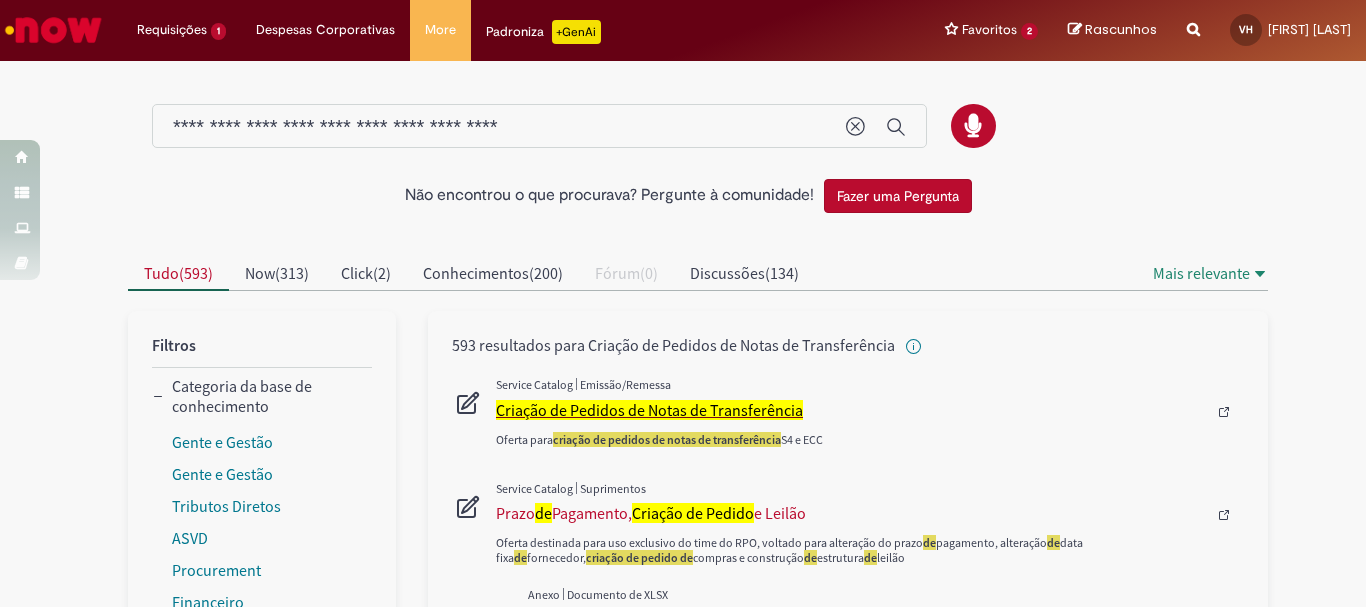 click on "Criação de Pedidos de Notas de Transferência" at bounding box center (649, 410) 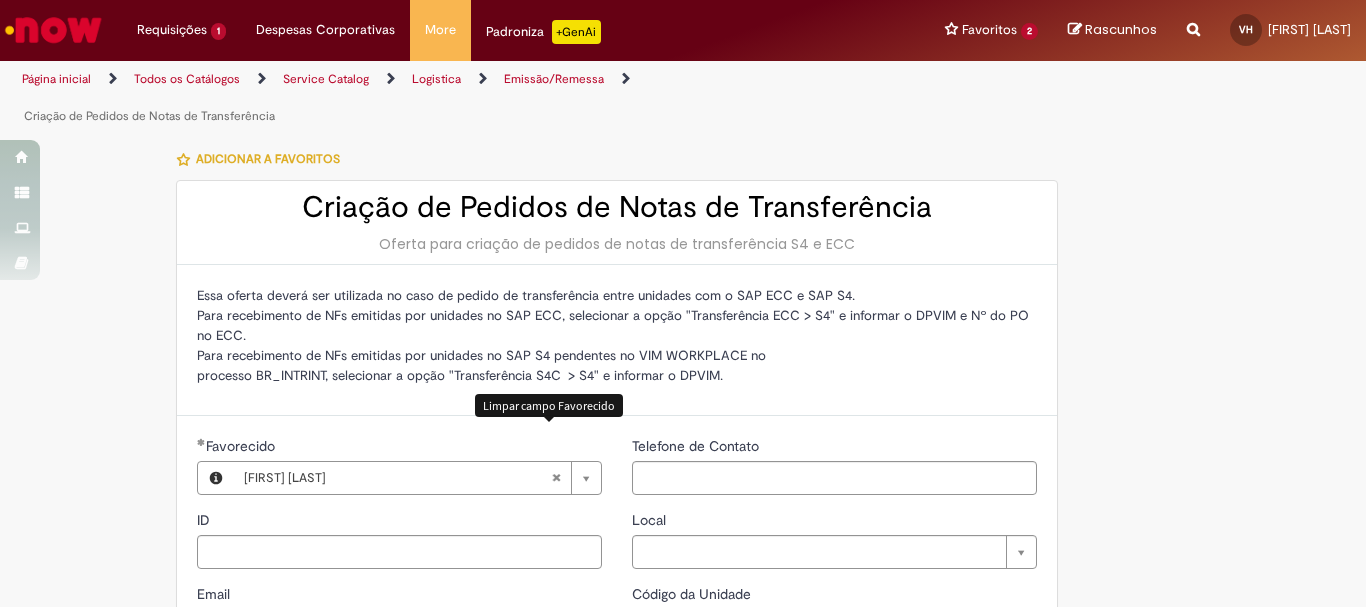 type on "**********" 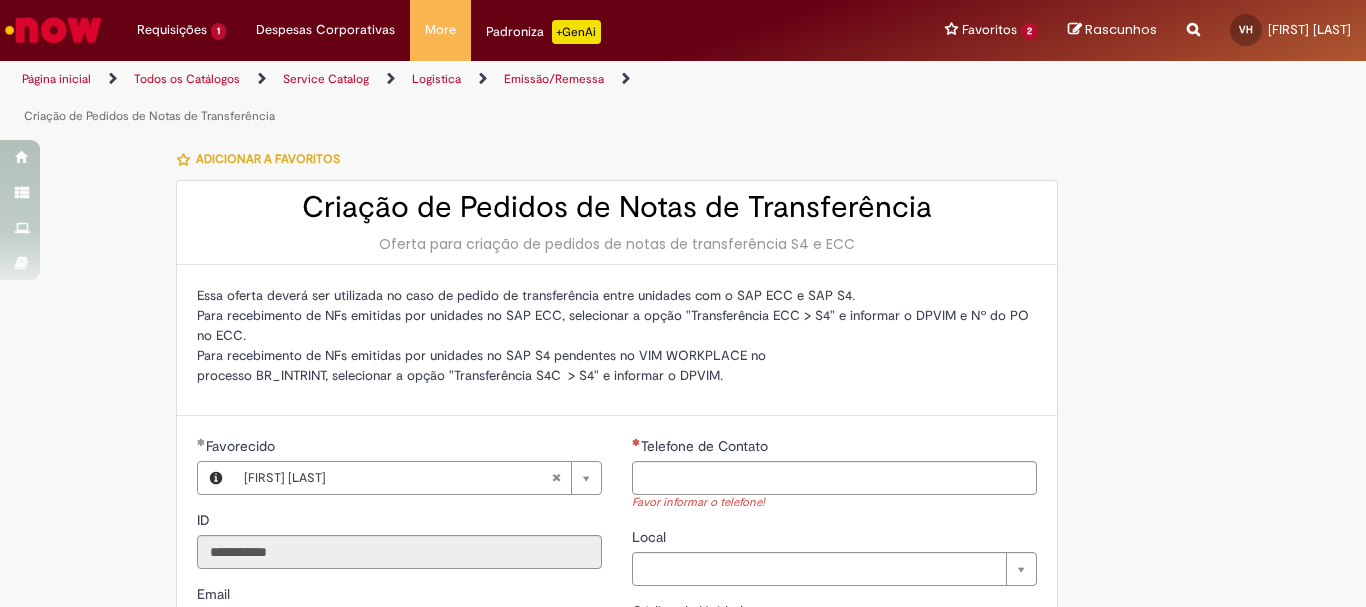 click on "Adicionar a Favoritos" at bounding box center [268, 159] 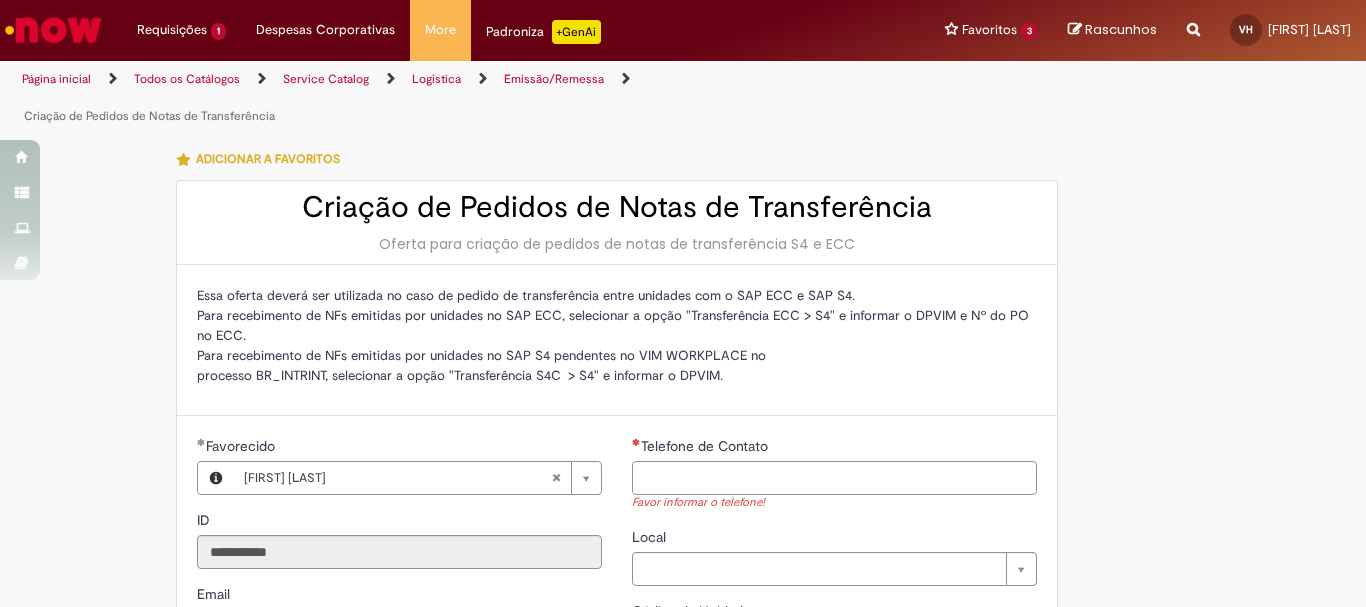 click on "Telefone de Contato" at bounding box center [834, 478] 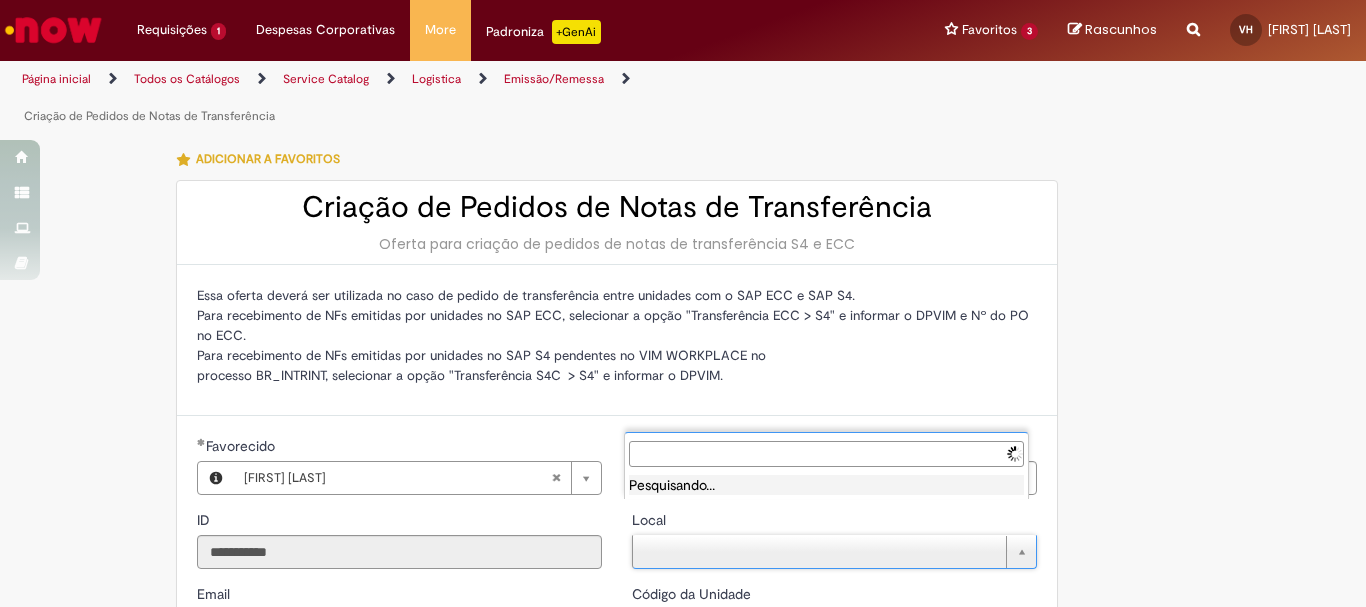 type on "**********" 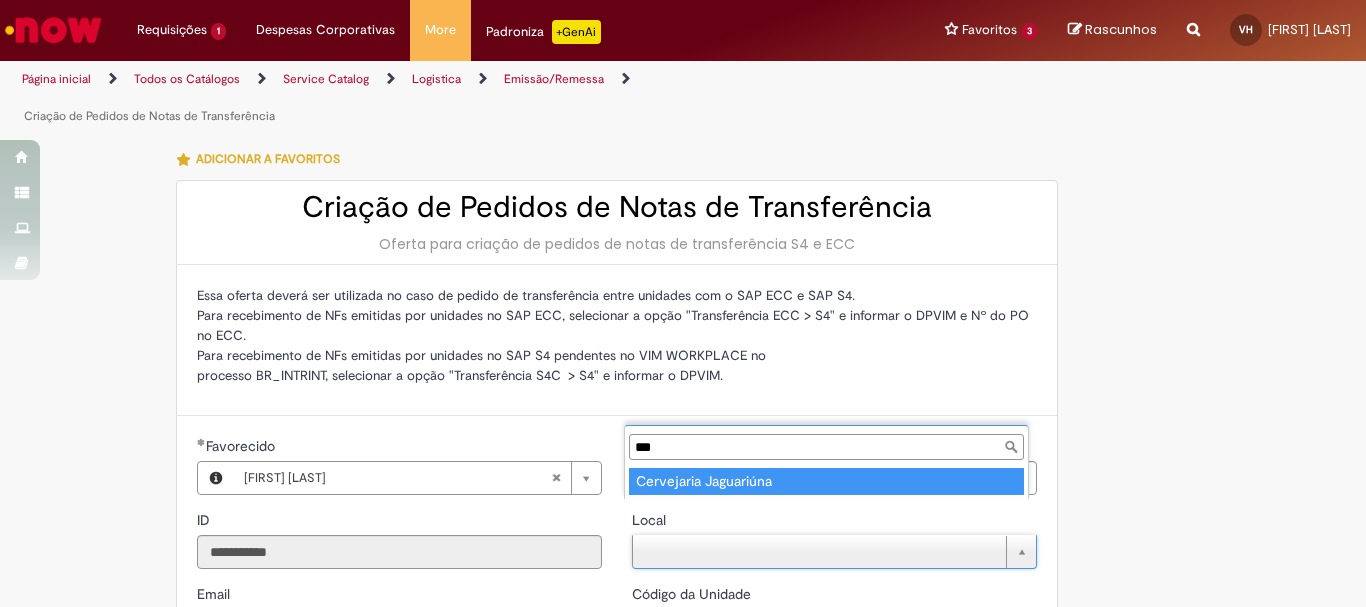 type on "***" 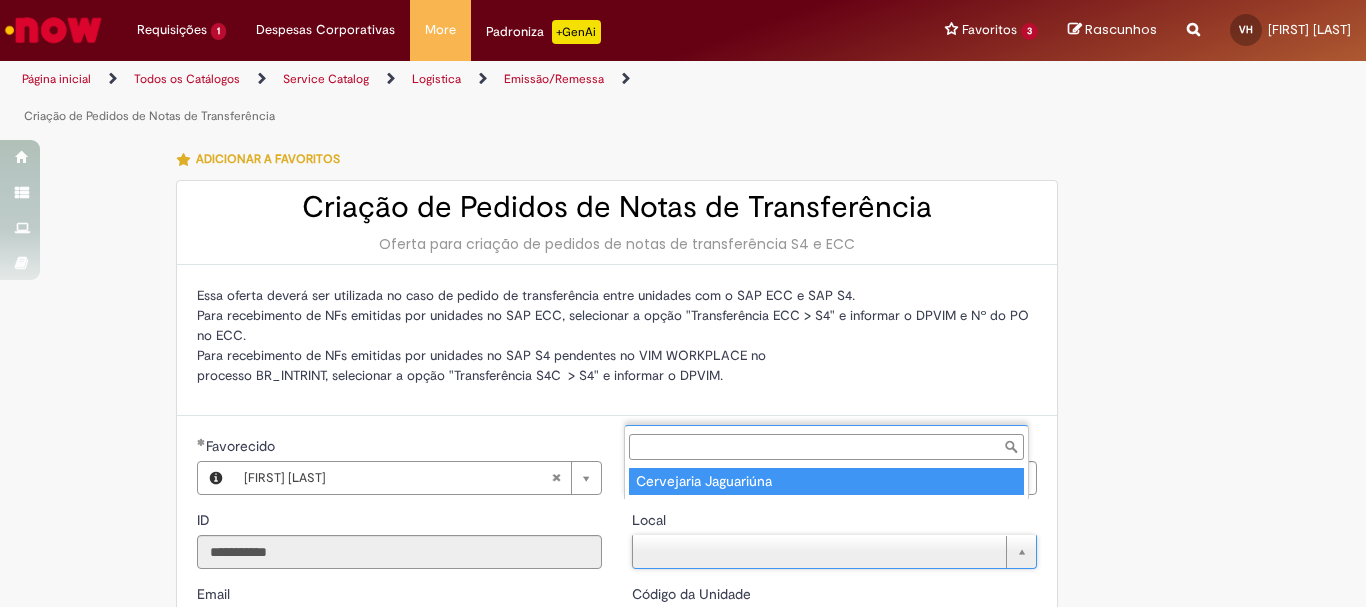 type on "****" 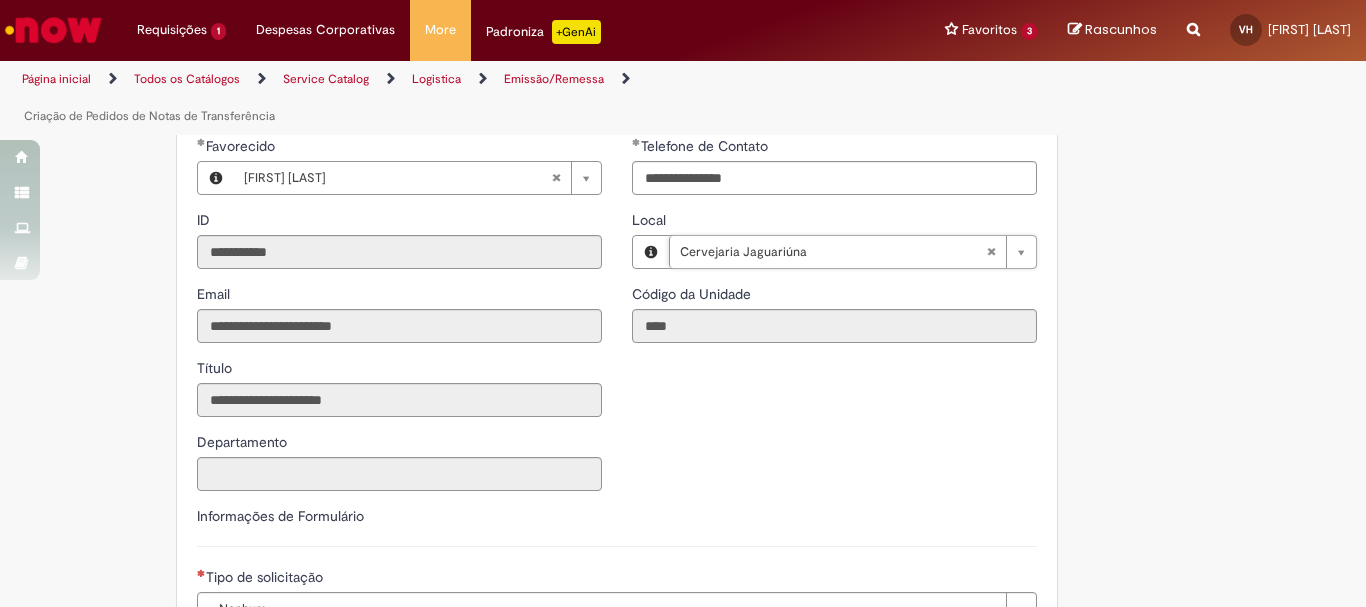 scroll, scrollTop: 500, scrollLeft: 0, axis: vertical 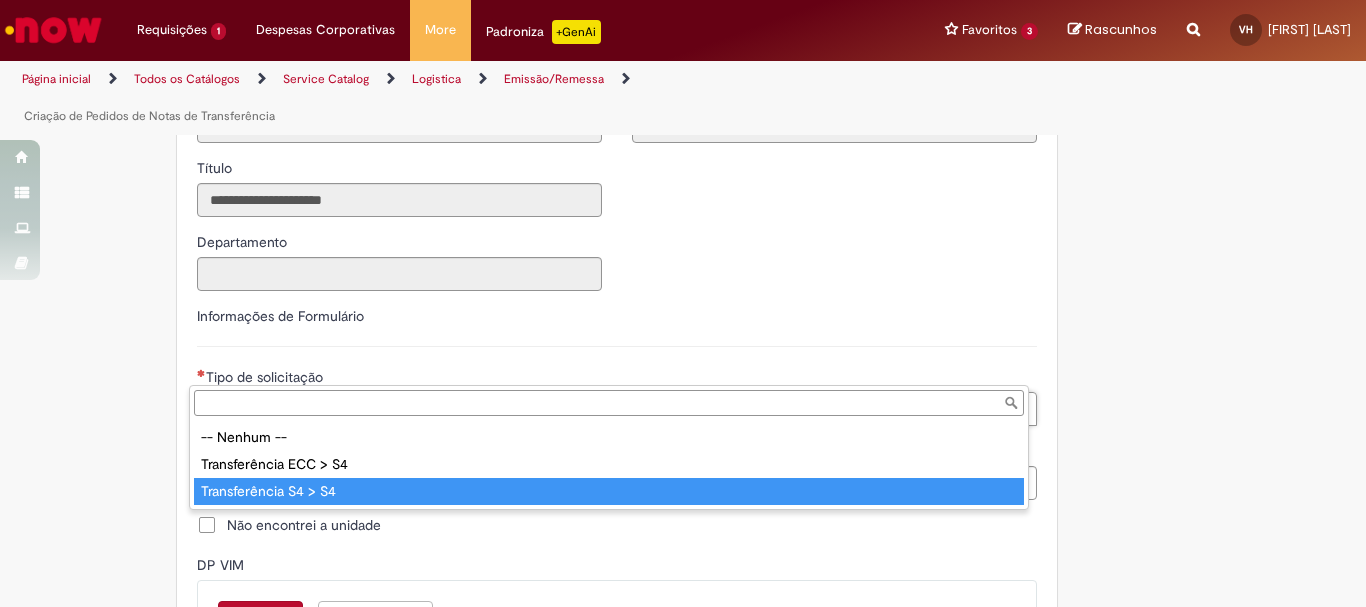 type on "**********" 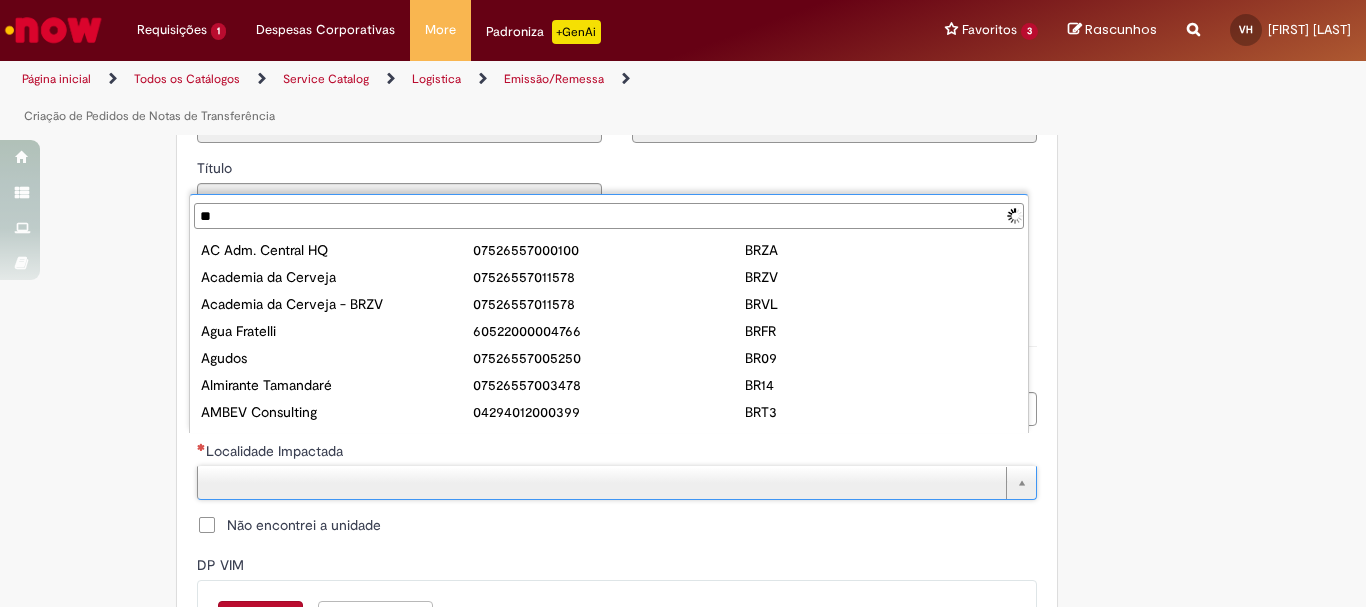 type on "***" 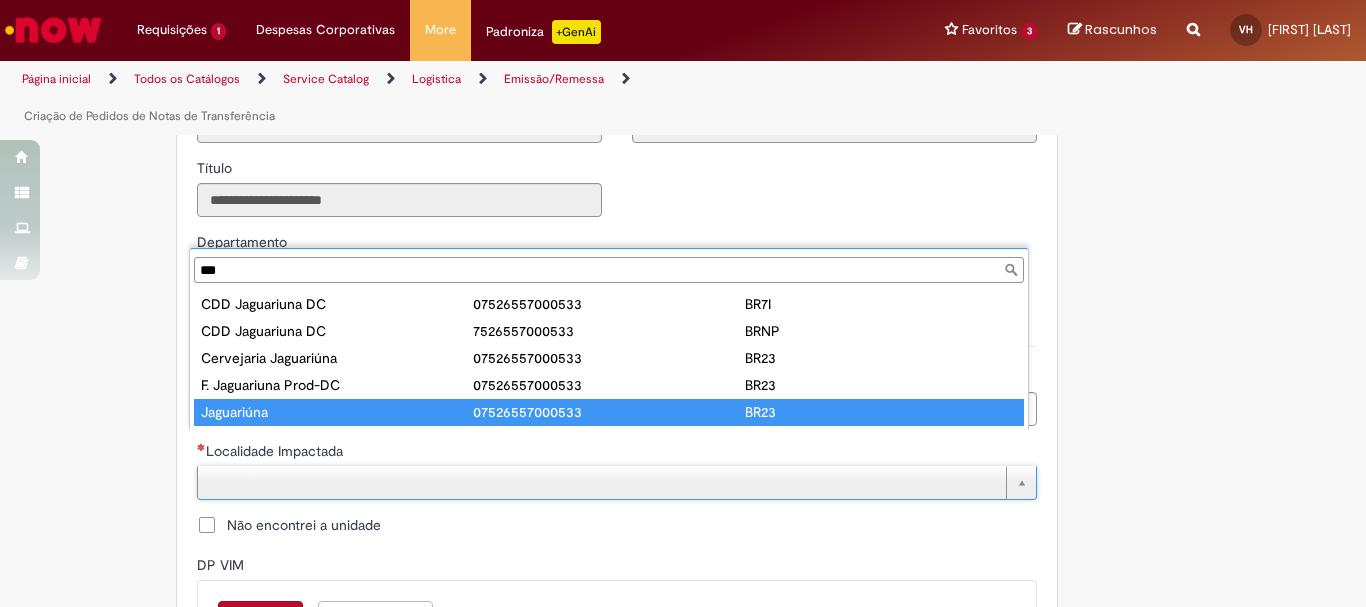 type on "**********" 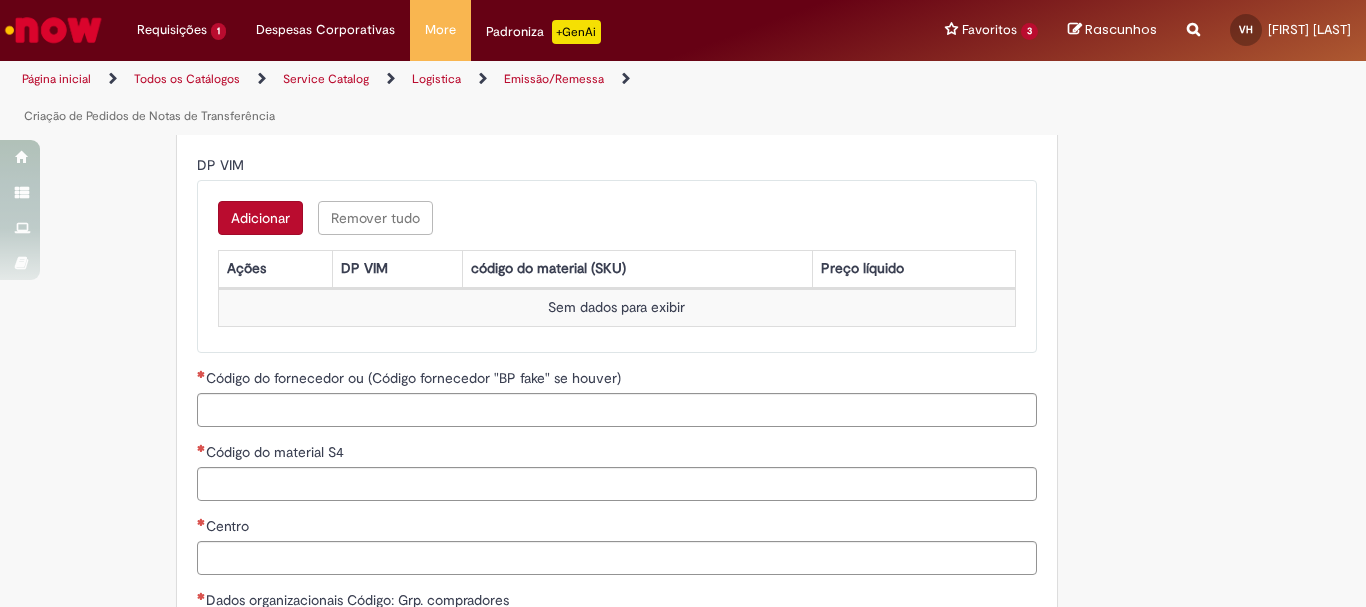 scroll, scrollTop: 800, scrollLeft: 0, axis: vertical 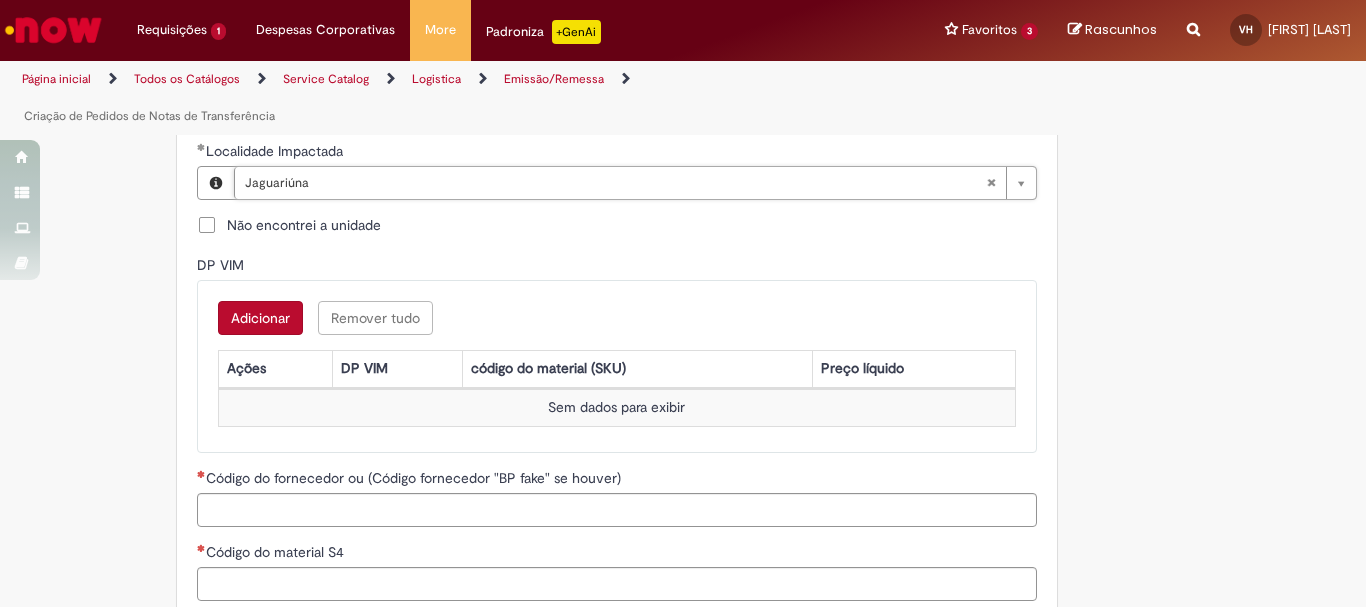 click on "Adicionar" at bounding box center [260, 318] 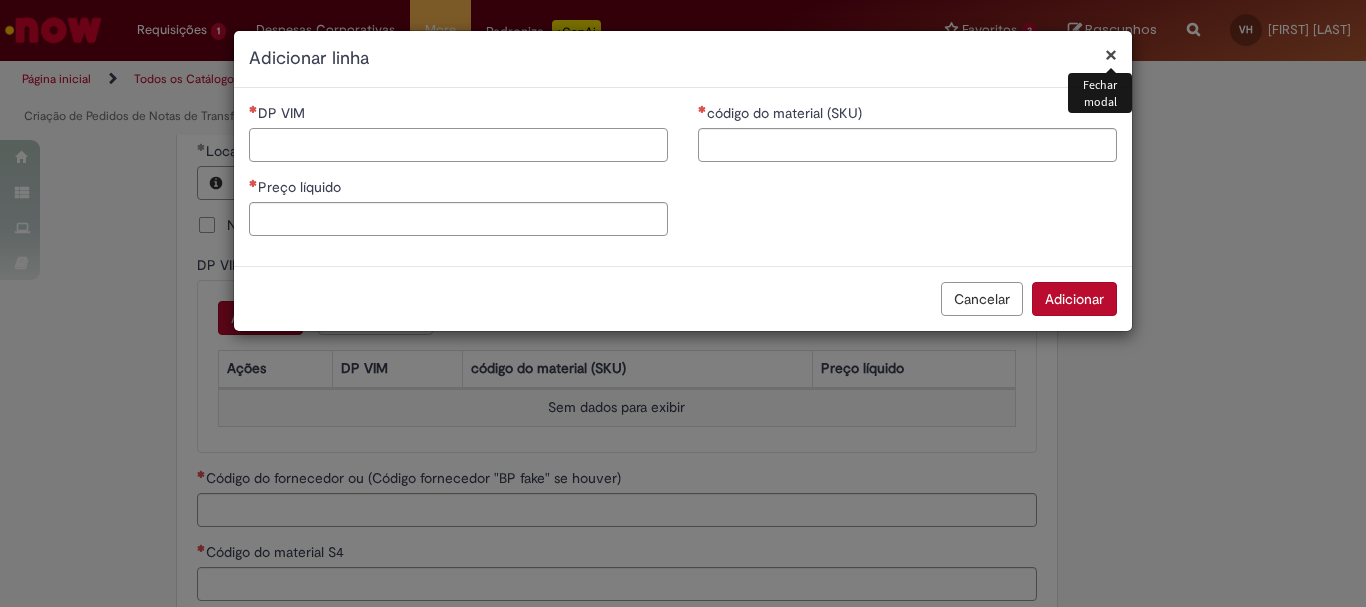 click on "DP VIM" at bounding box center [458, 145] 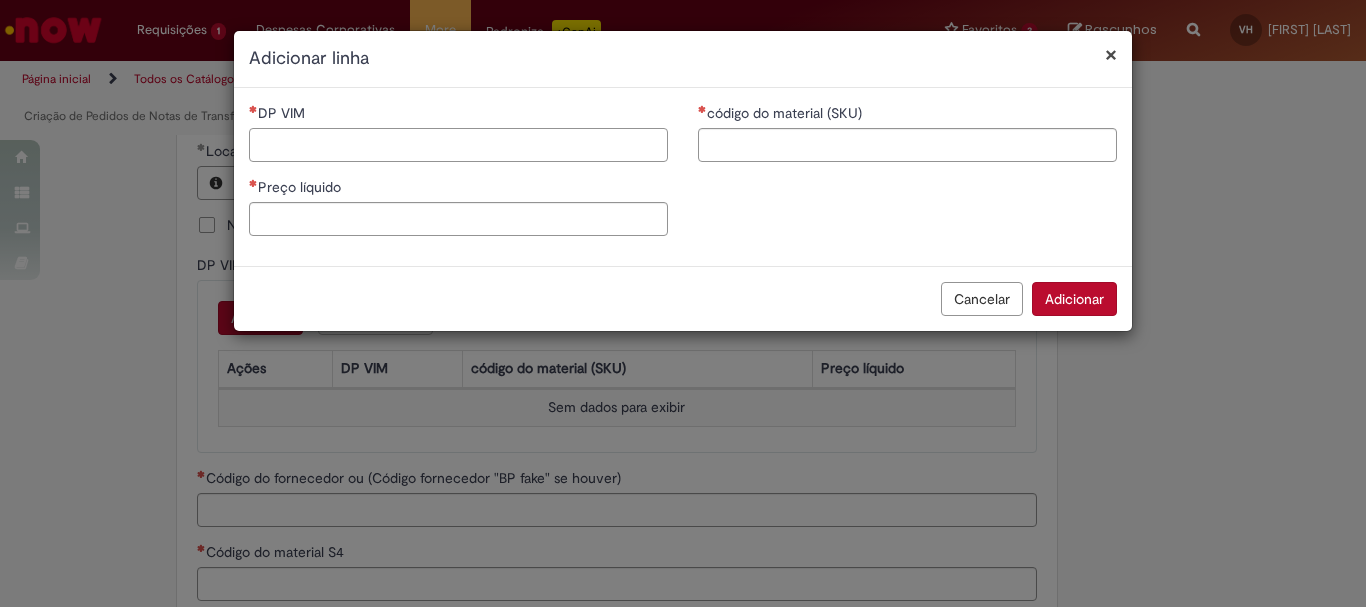 click on "DP VIM" at bounding box center (458, 145) 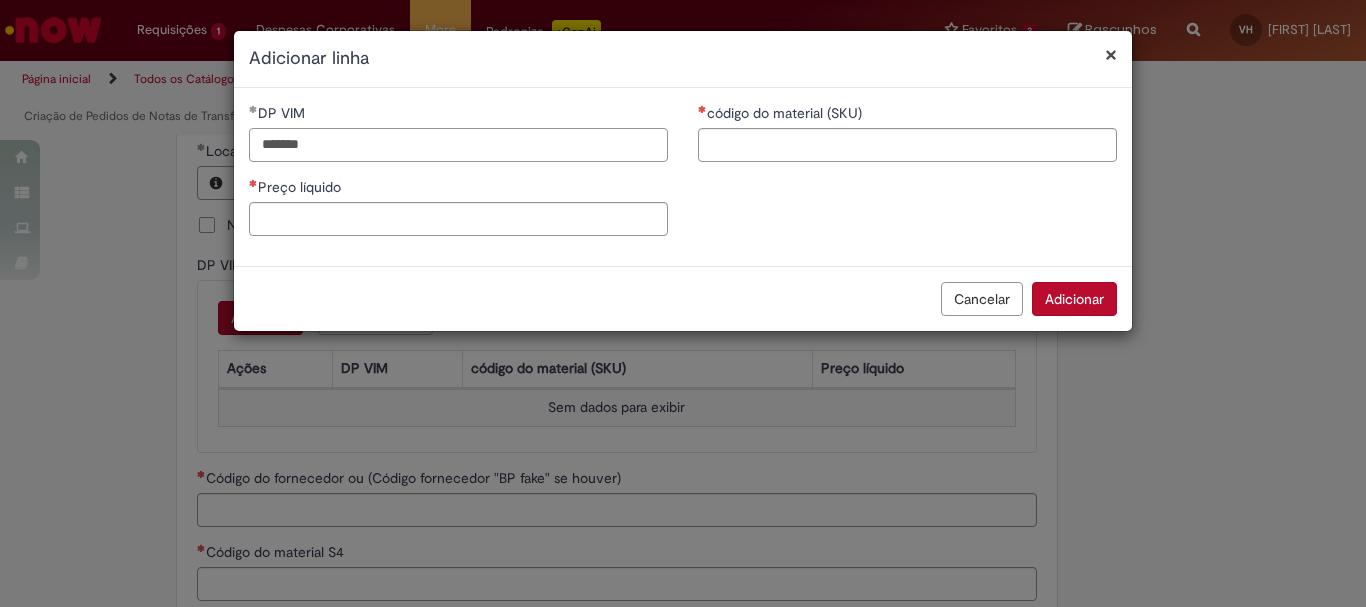 type on "*******" 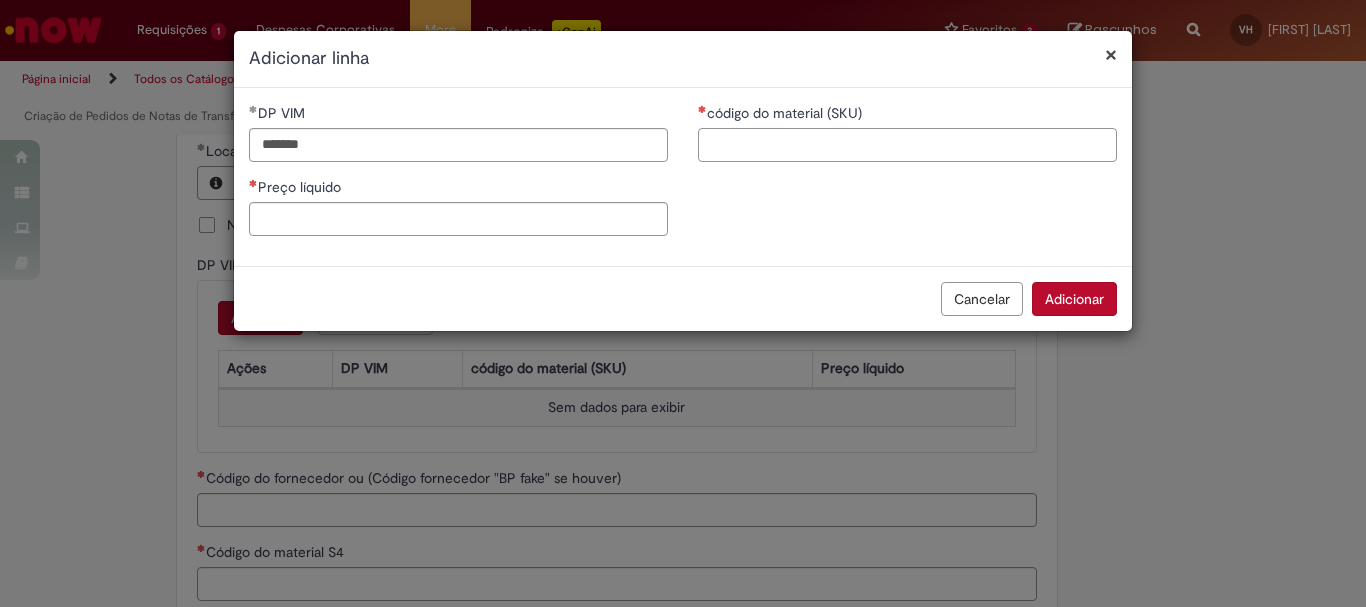 click on "código do material (SKU)" at bounding box center [907, 145] 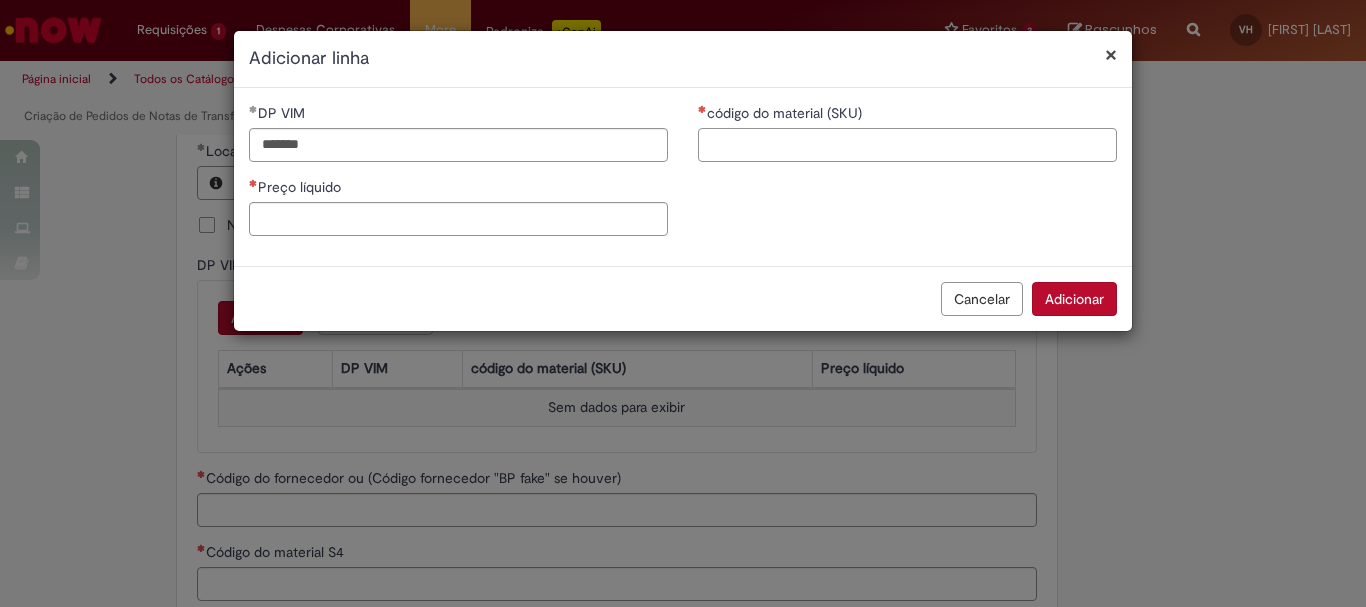 paste on "*****" 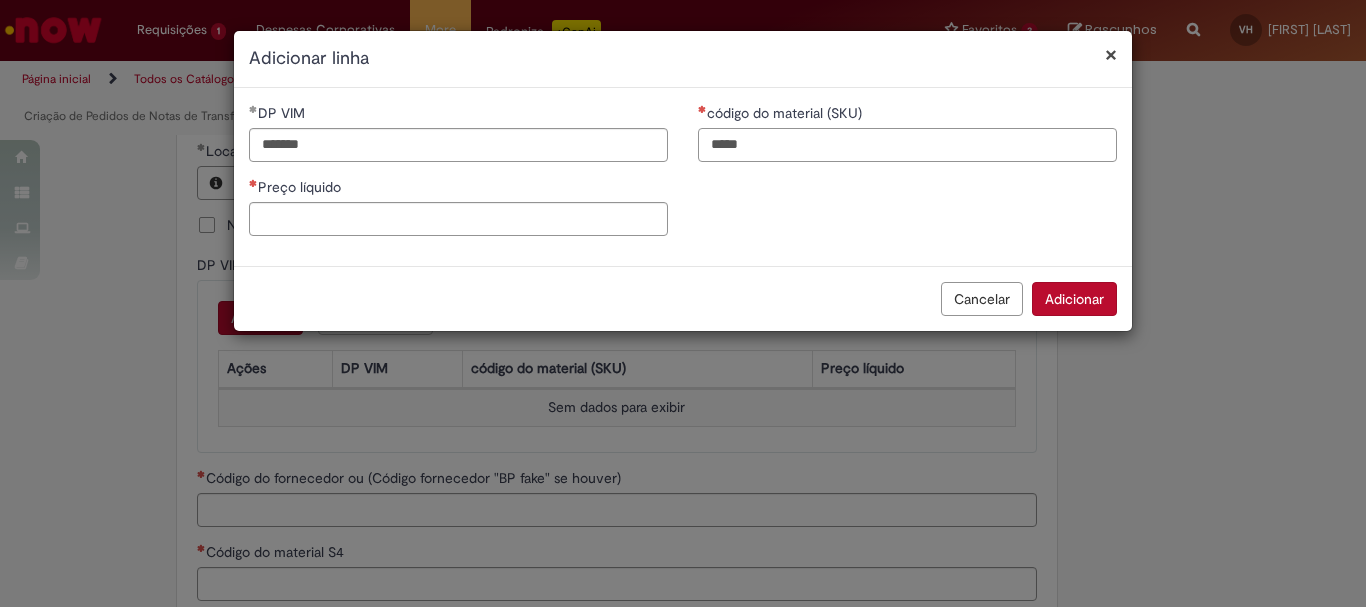 type on "*****" 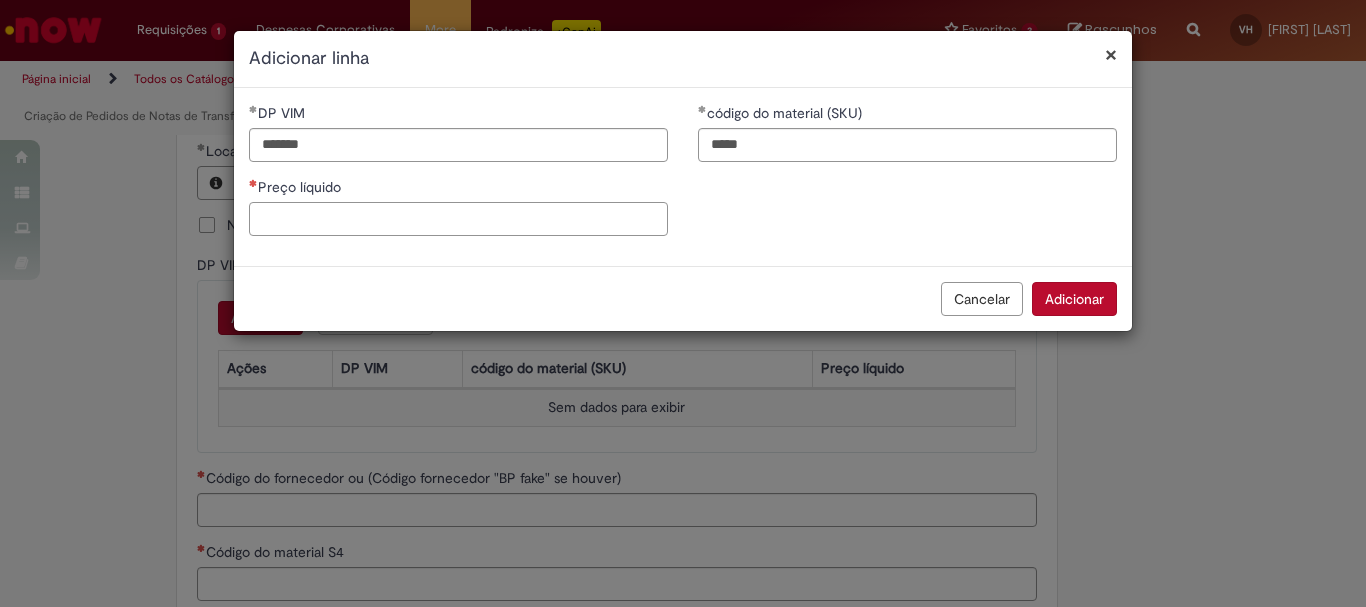 click on "Preço líquido" at bounding box center (458, 219) 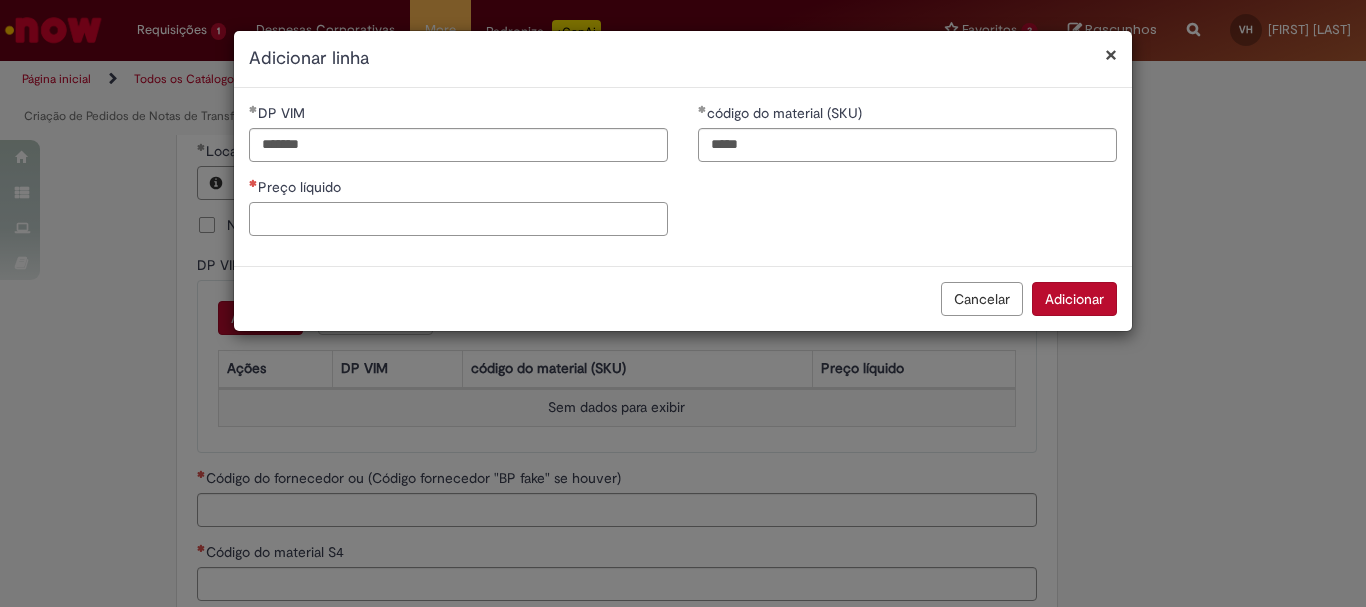 paste on "*****" 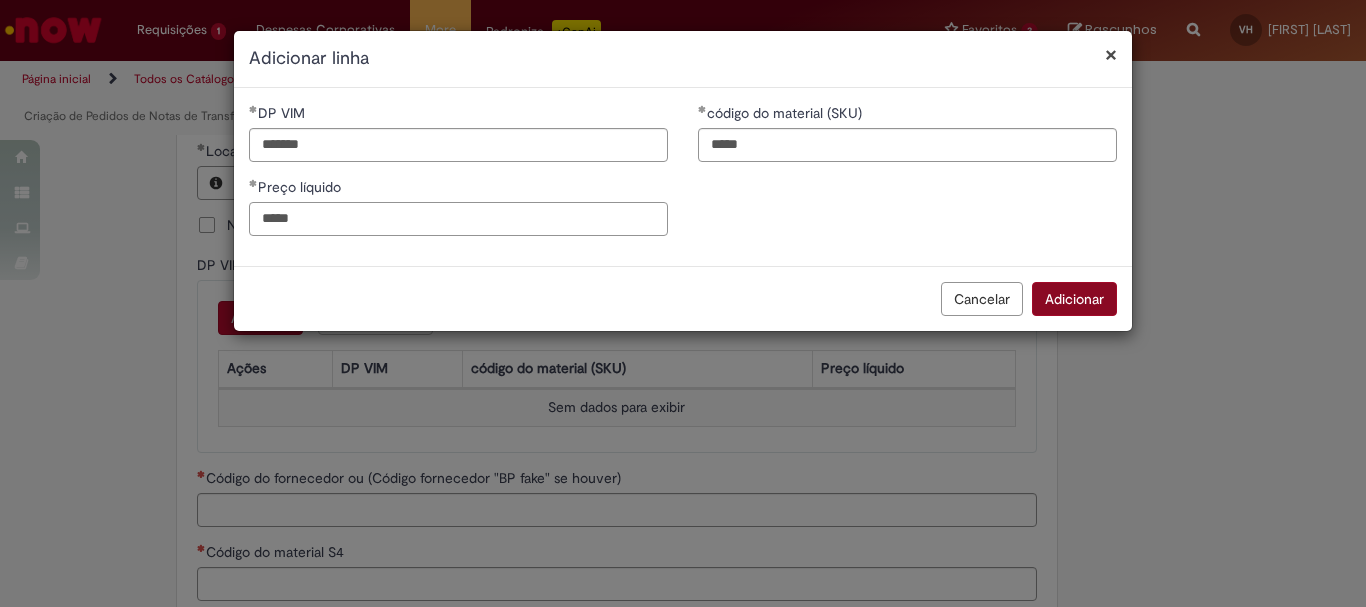 type on "*****" 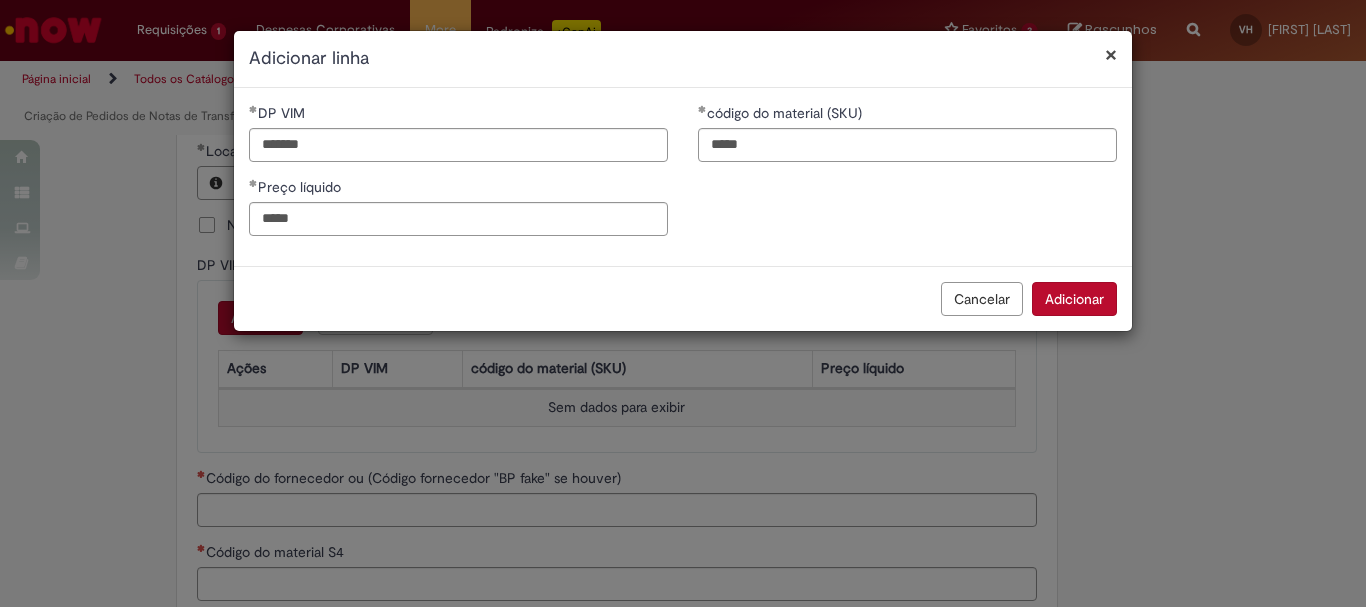 click on "Adicionar" at bounding box center (1074, 299) 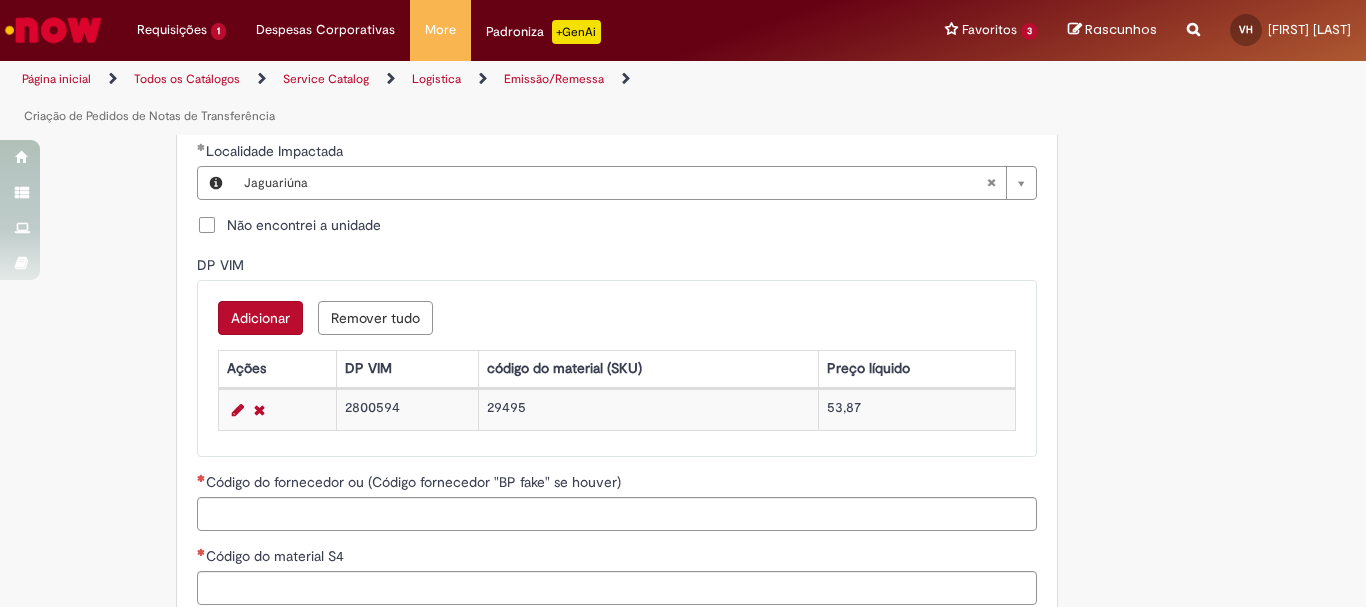 scroll, scrollTop: 900, scrollLeft: 0, axis: vertical 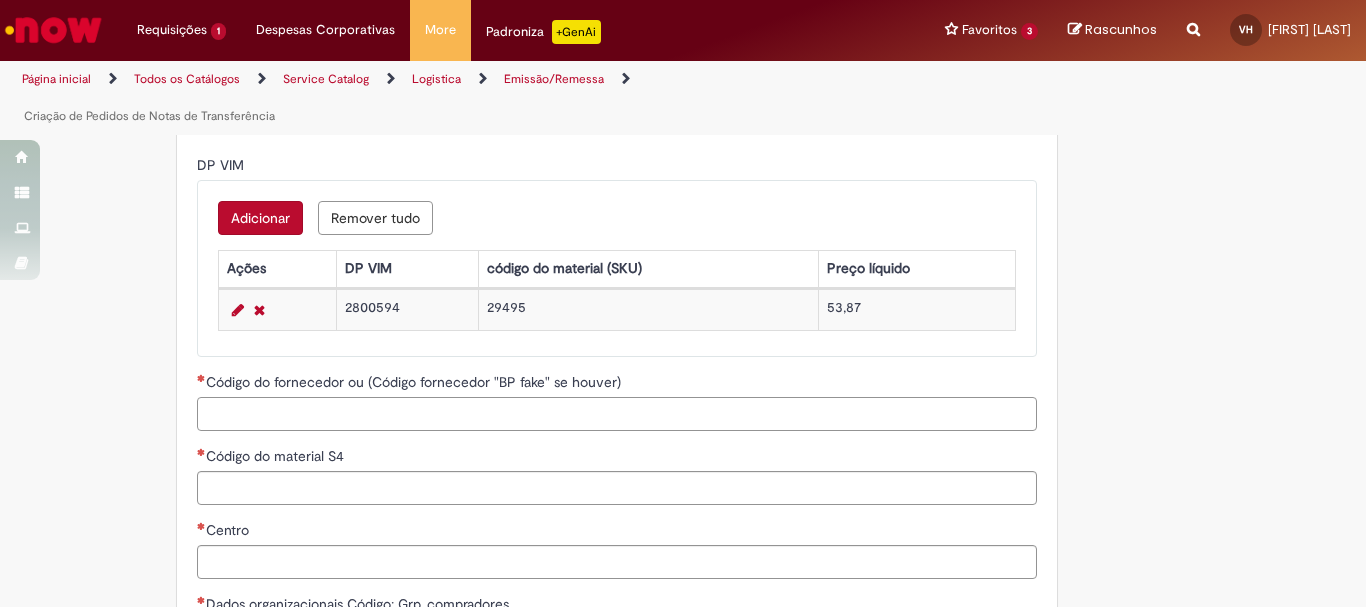 click on "Código do fornecedor ou (Código fornecedor "BP fake" se houver)" at bounding box center (617, 414) 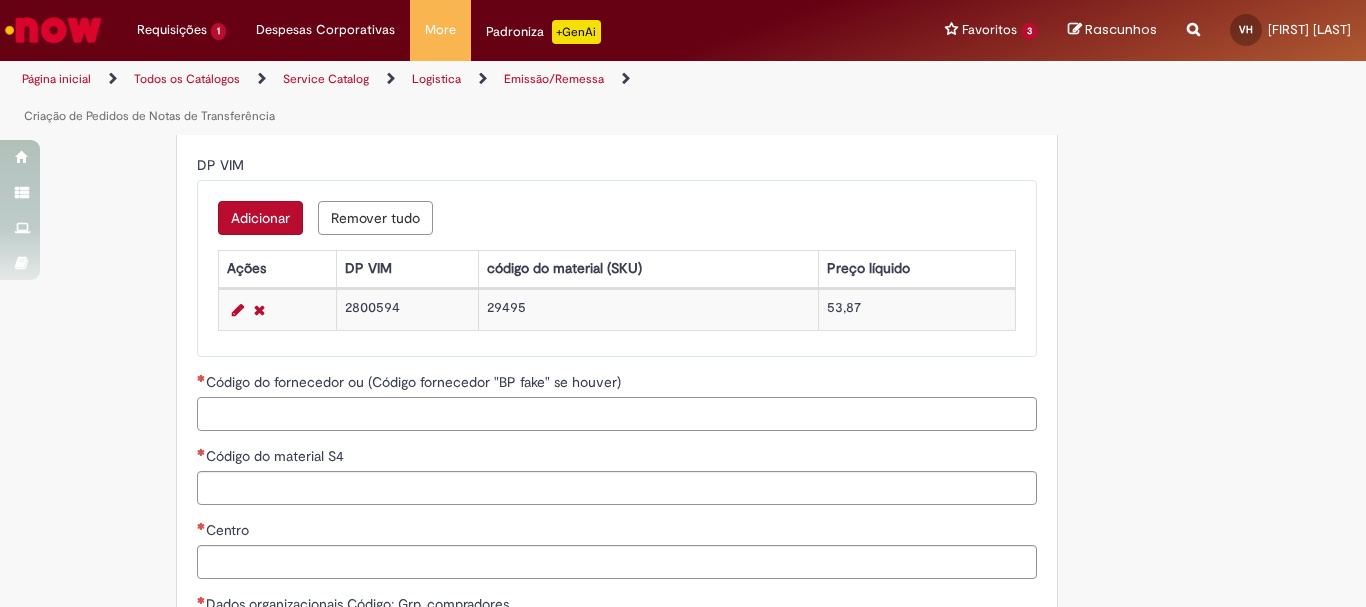 paste on "*****" 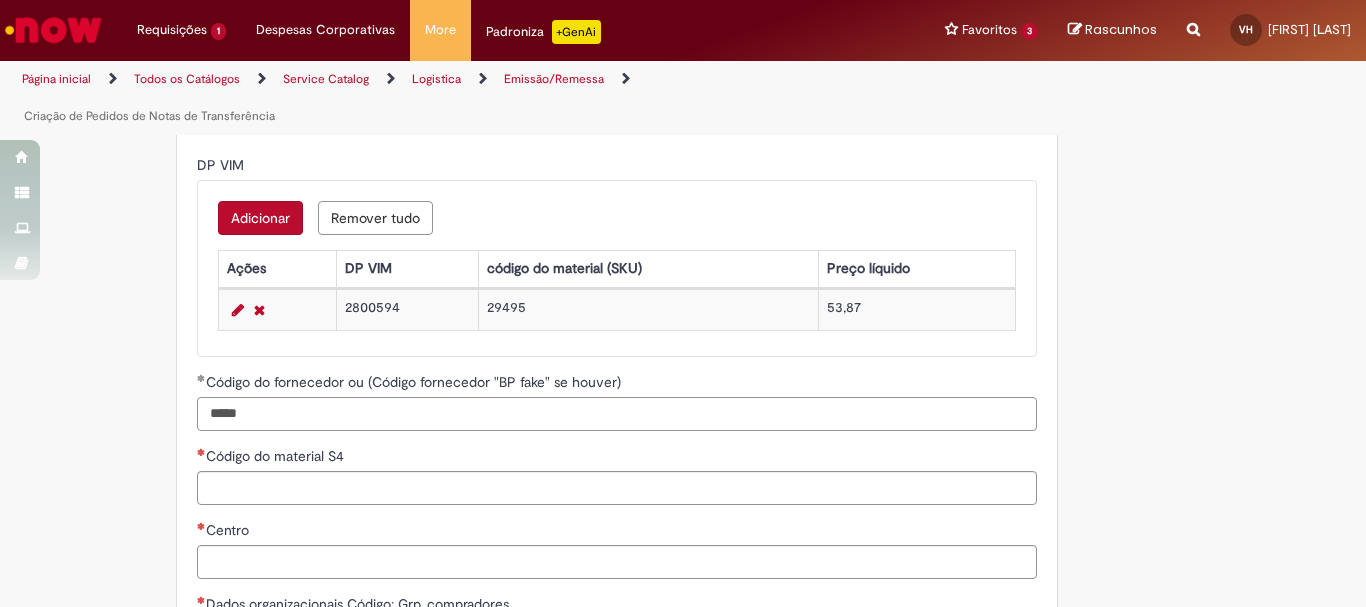 type on "*****" 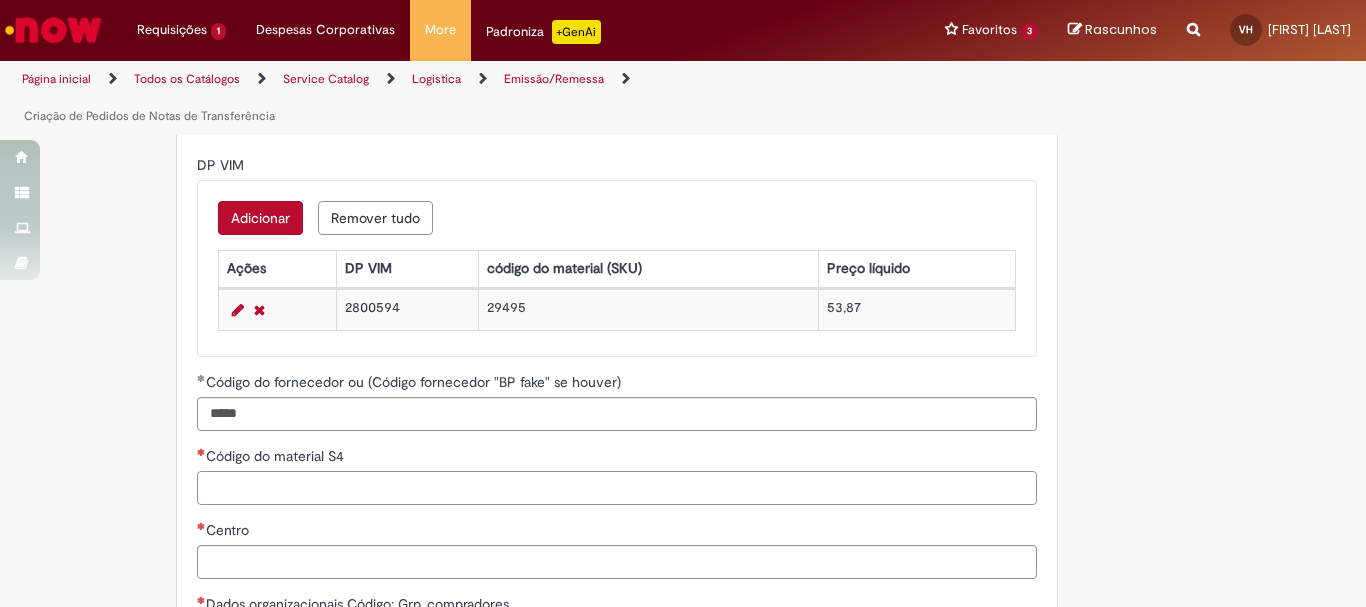 click on "Código do material S4" at bounding box center [617, 488] 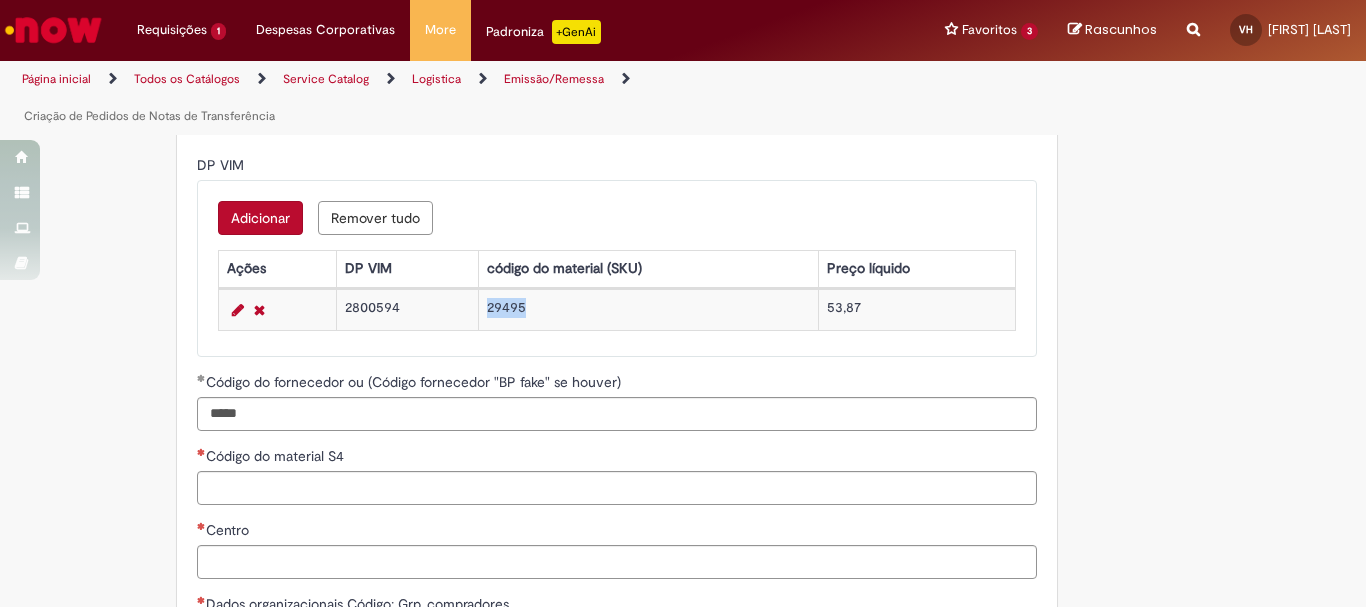 drag, startPoint x: 498, startPoint y: 269, endPoint x: 469, endPoint y: 270, distance: 29.017237 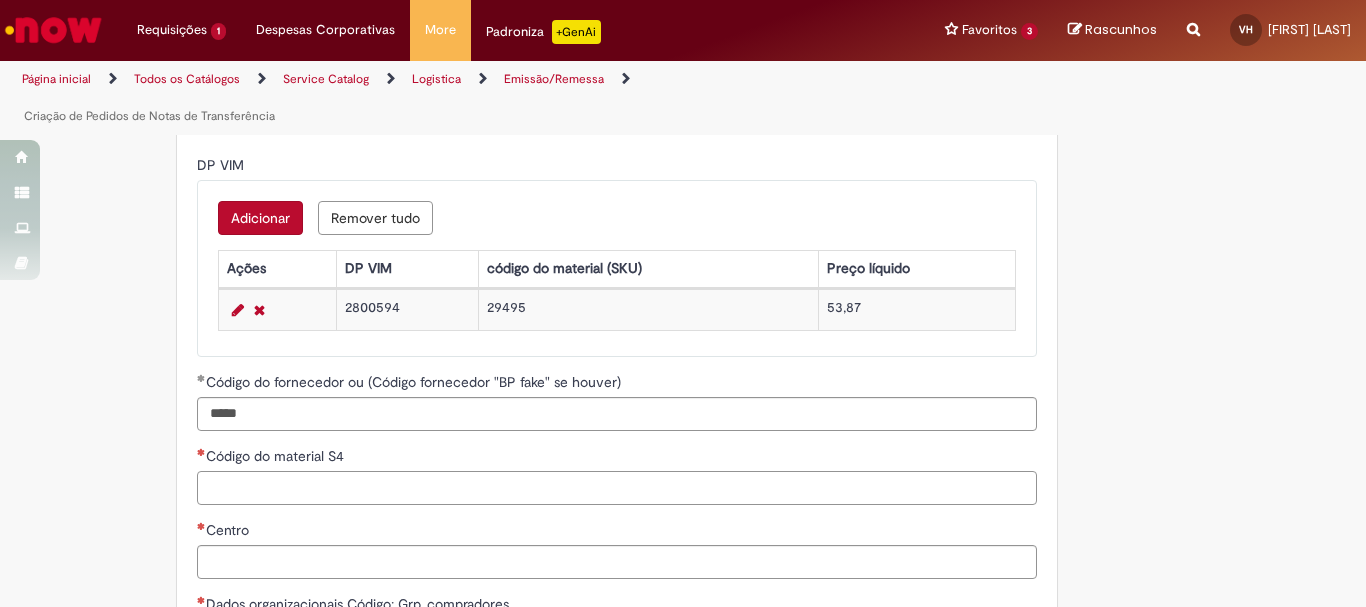 click on "Código do material S4" at bounding box center [617, 488] 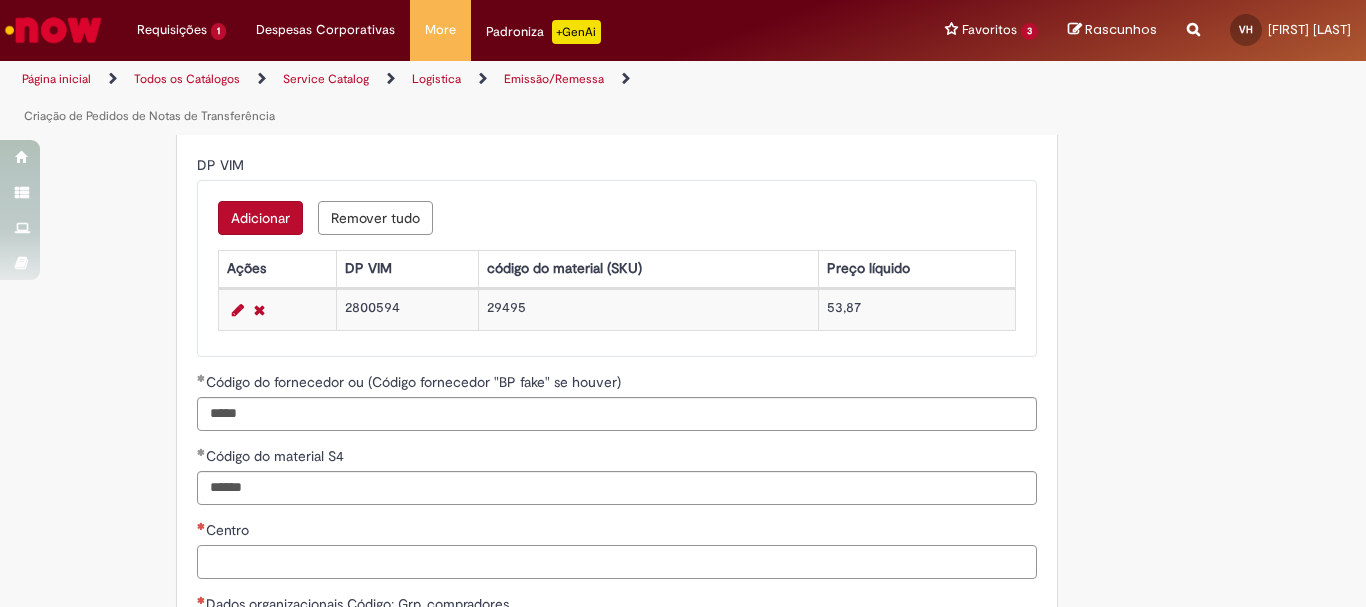 click on "Centro" at bounding box center (617, 562) 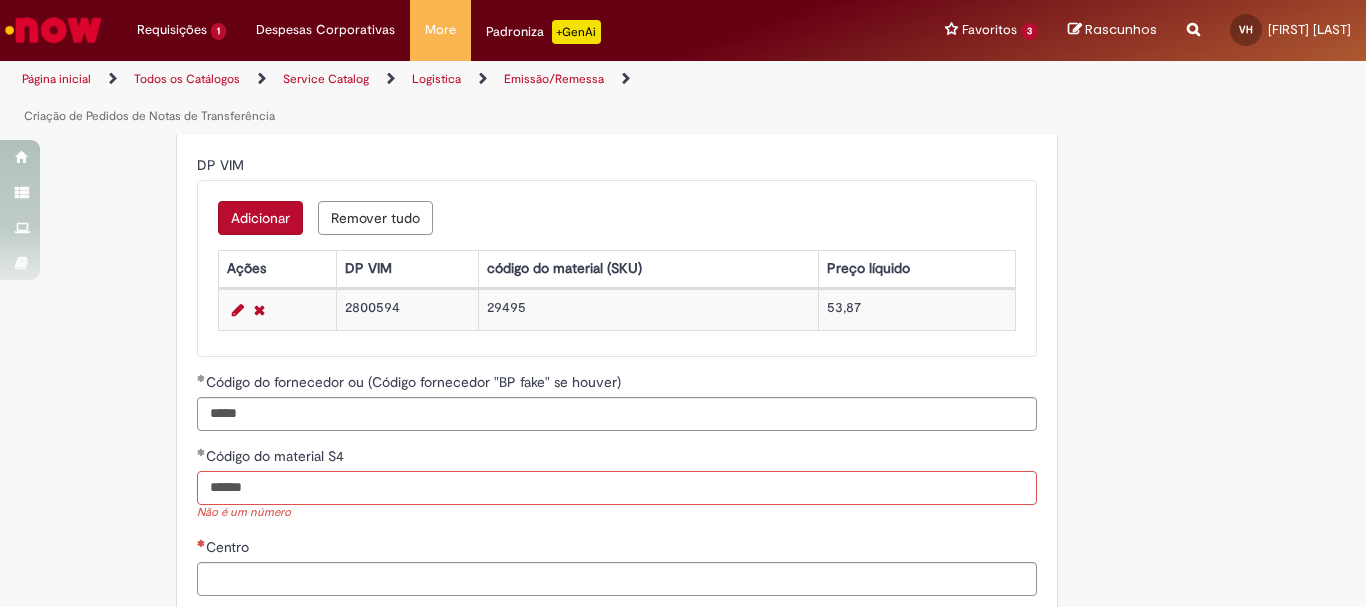 click on "*****" at bounding box center (617, 488) 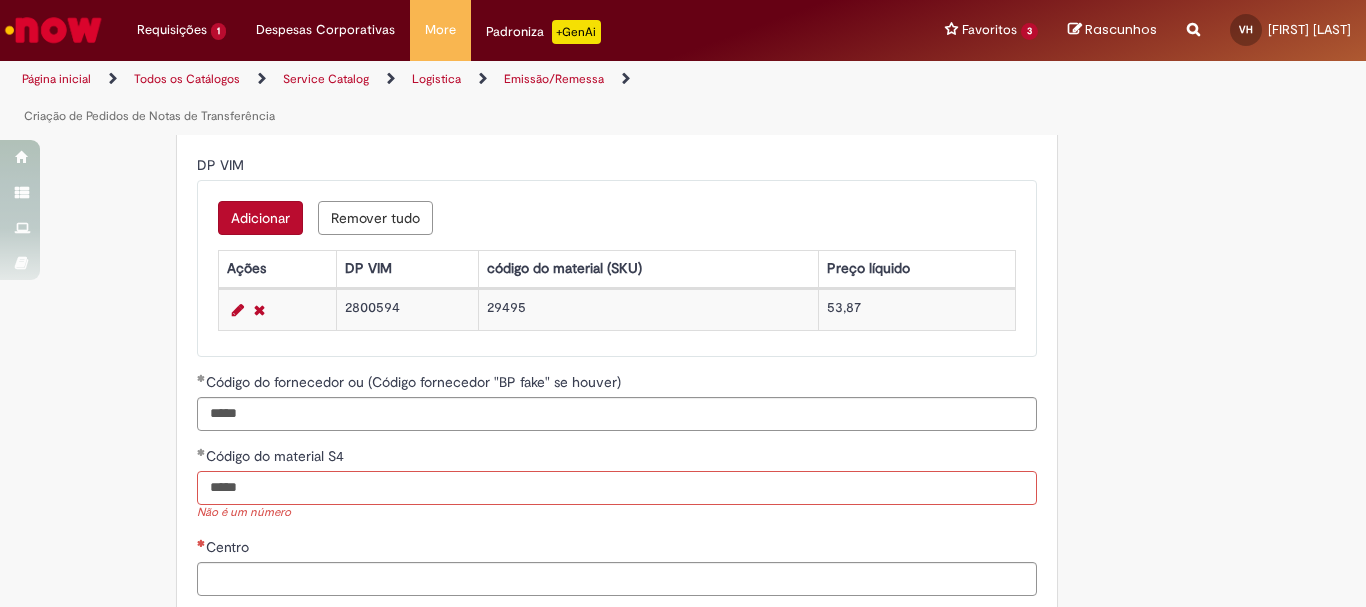 type on "*****" 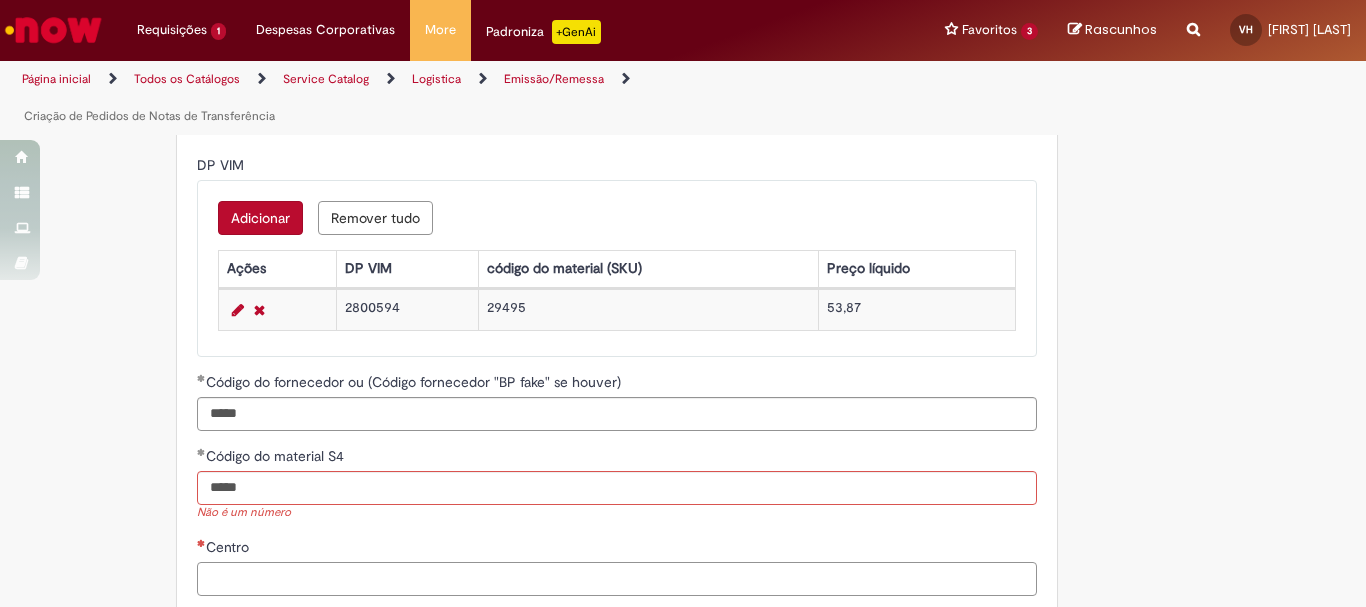 click on "Centro" at bounding box center (617, 579) 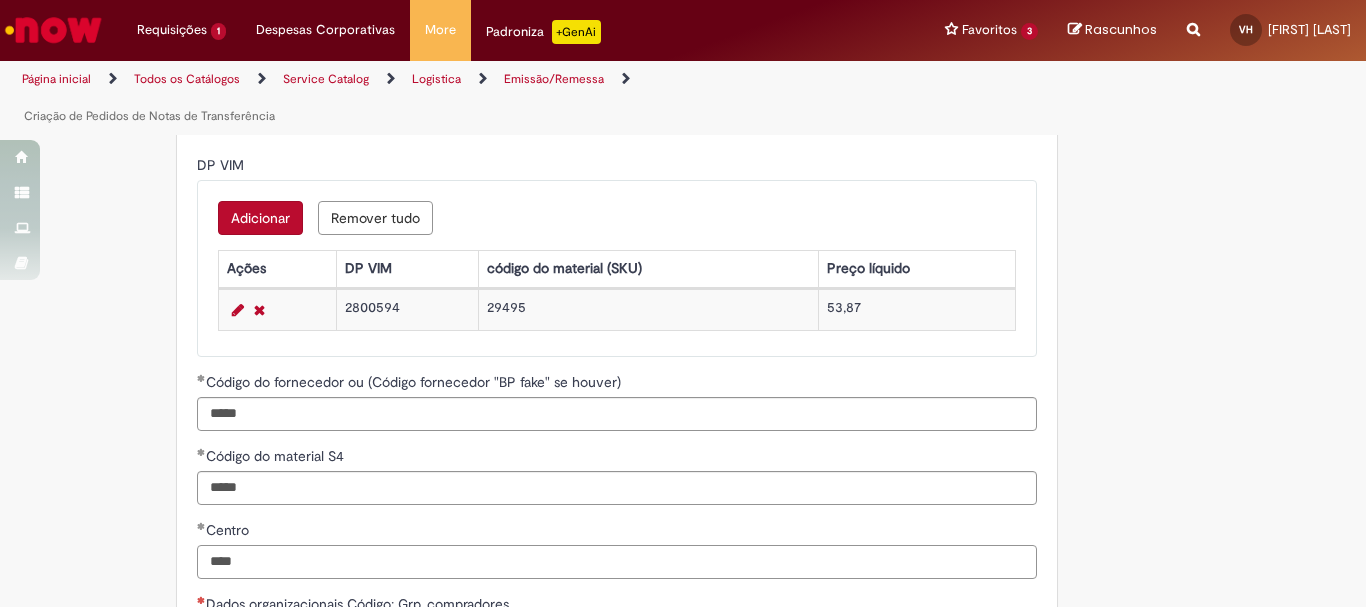 type on "****" 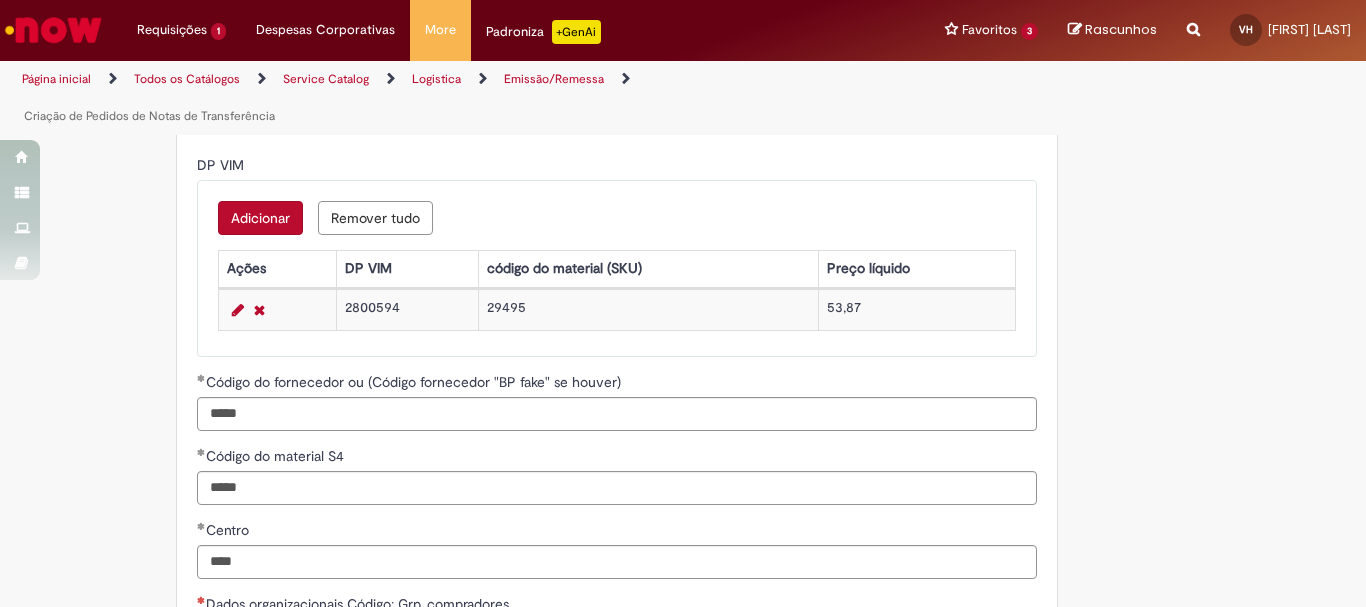 click on "Tire dúvidas com LupiAssist    +GenAI
Oi! Eu sou LupiAssist, uma Inteligência Artificial Generativa em constante aprendizado   Meu conteúdo é monitorado para trazer uma melhor experiência
Dúvidas comuns:
Só mais um instante, estou consultando nossas bases de conhecimento  e escrevendo a melhor resposta pra você!
Title
Lorem ipsum dolor sit amet    Fazer uma nova pergunta
Gerei esta resposta utilizando IA Generativa em conjunto com os nossos padrões. Em caso de divergência, os documentos oficiais prevalecerão.
Saiba mais em:
Ou ligue para:
E aí, te ajudei?
Sim, obrigado!" at bounding box center [683, 160] 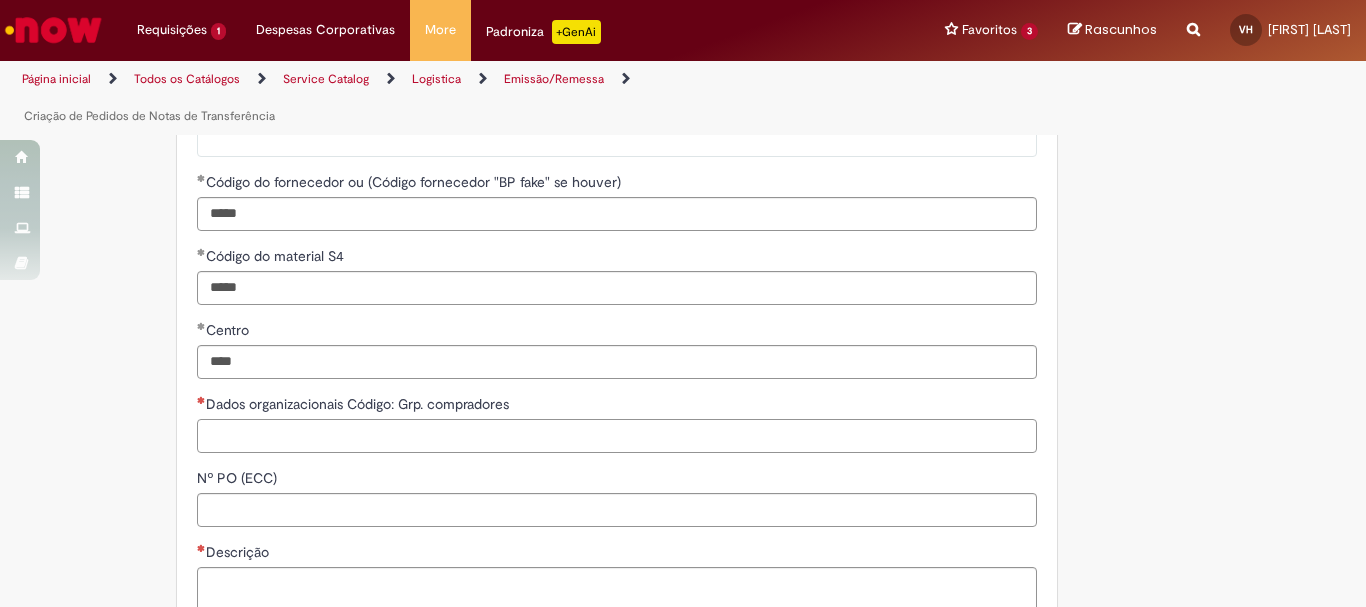 click on "Dados organizacionais Código: Grp. compradores" at bounding box center [617, 436] 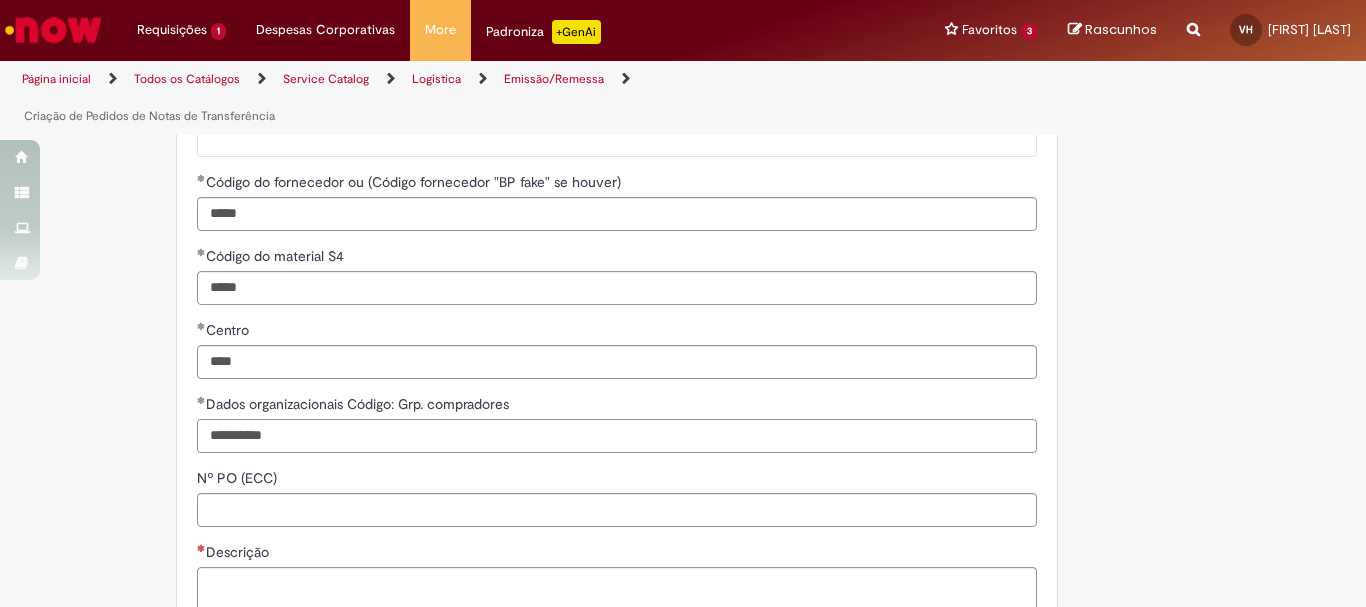 type on "**********" 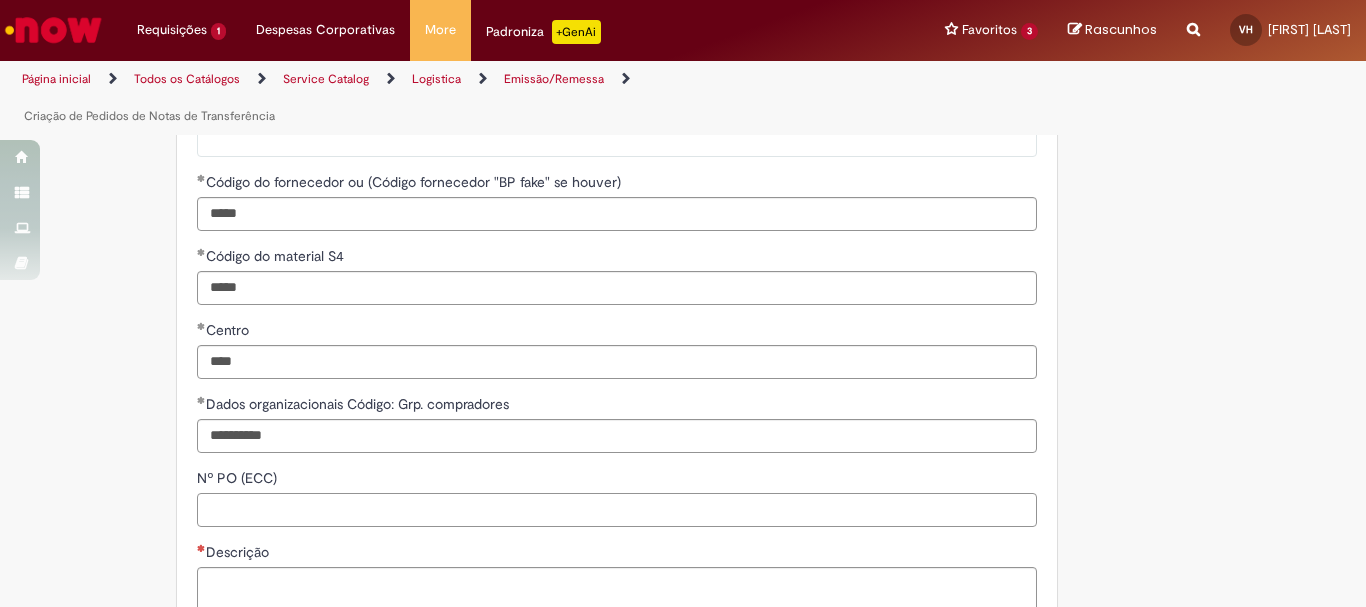 click on "Nº PO (ECC)" at bounding box center (617, 510) 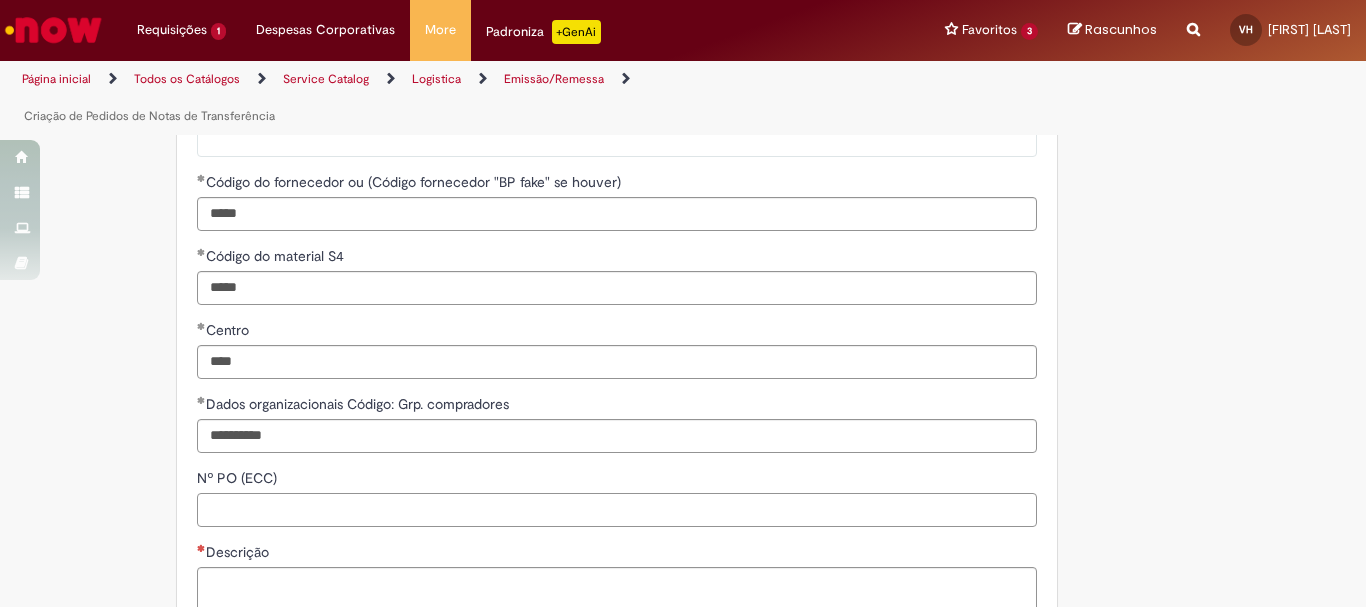 click on "Nº PO (ECC)" at bounding box center (617, 510) 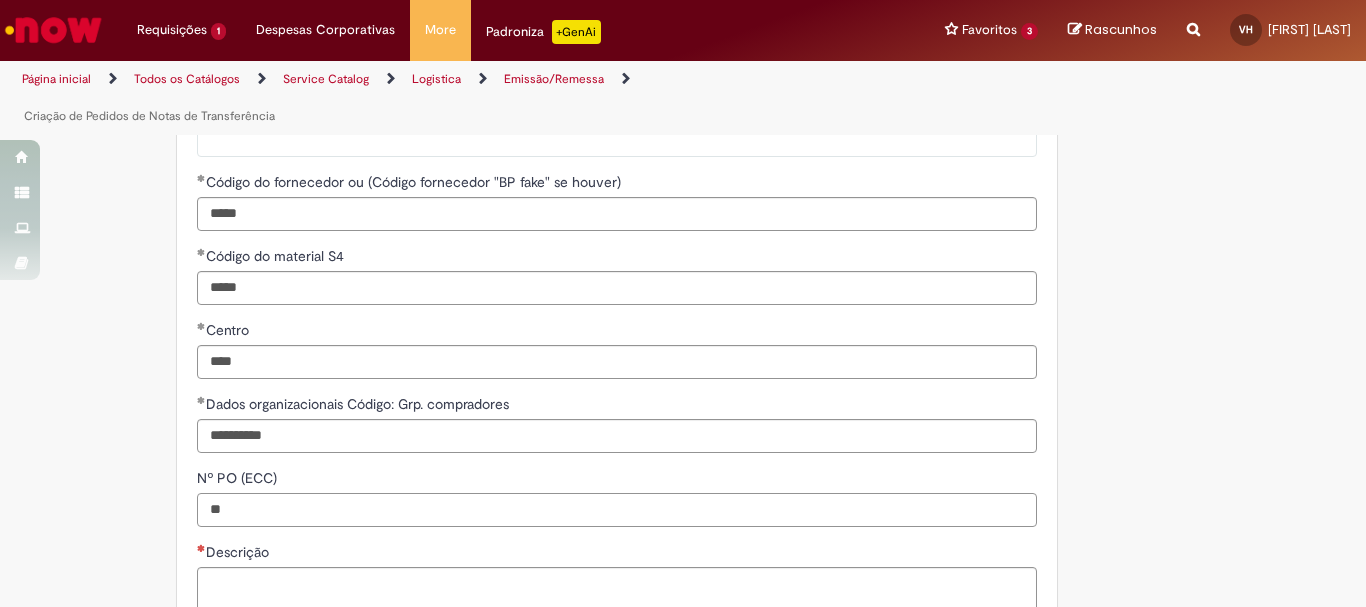 type on "*" 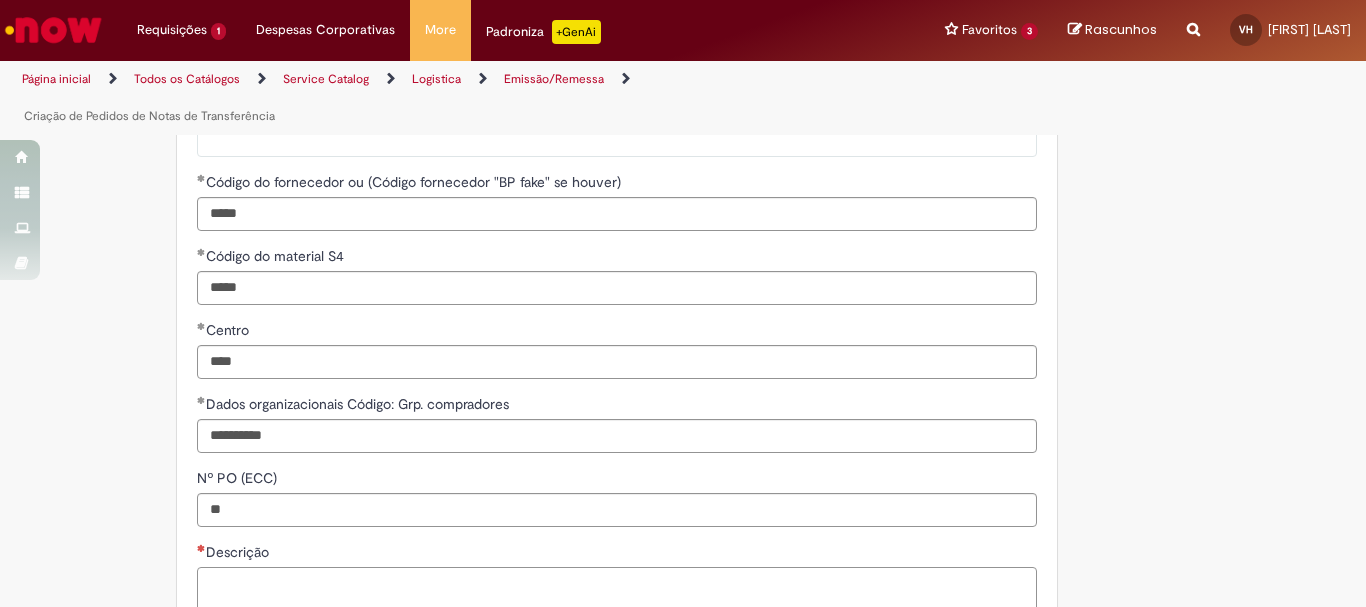 click on "Descrição" at bounding box center [617, 594] 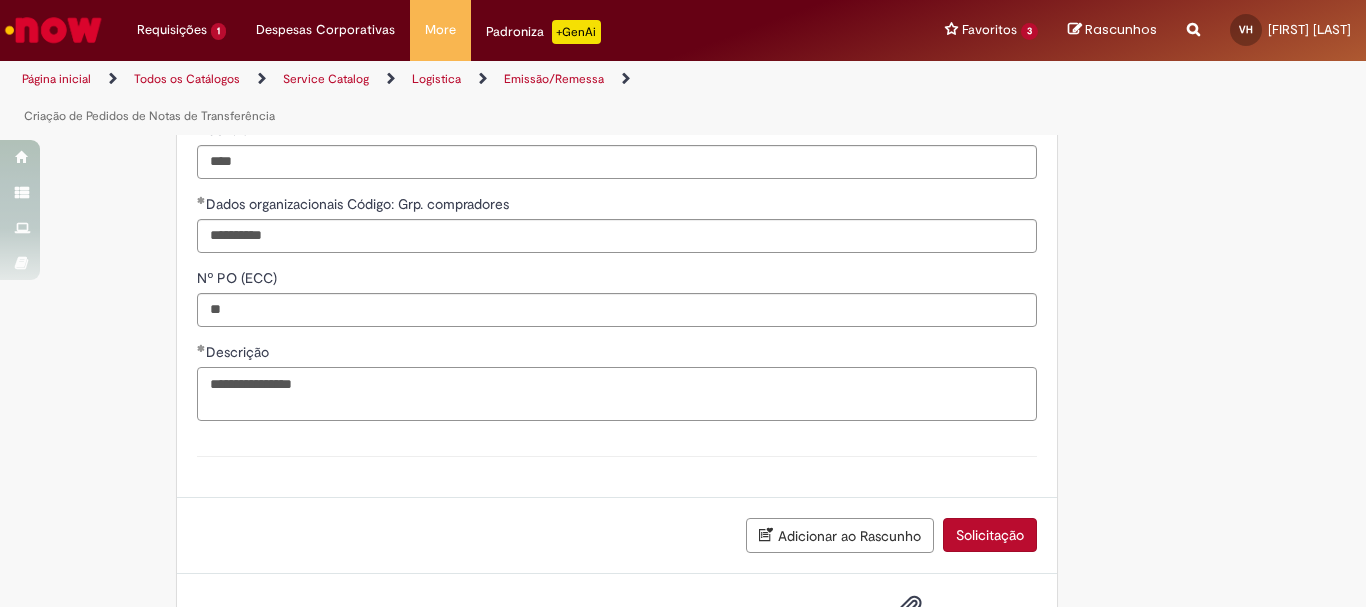 paste on "**********" 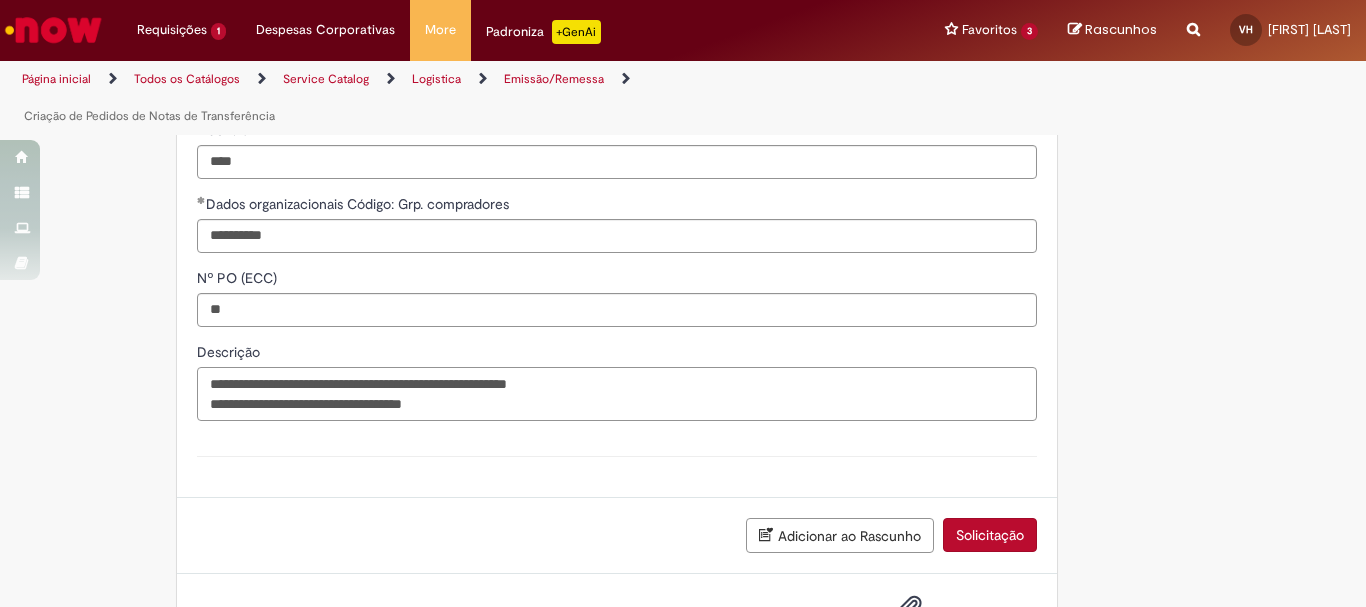 click on "**********" at bounding box center (617, 394) 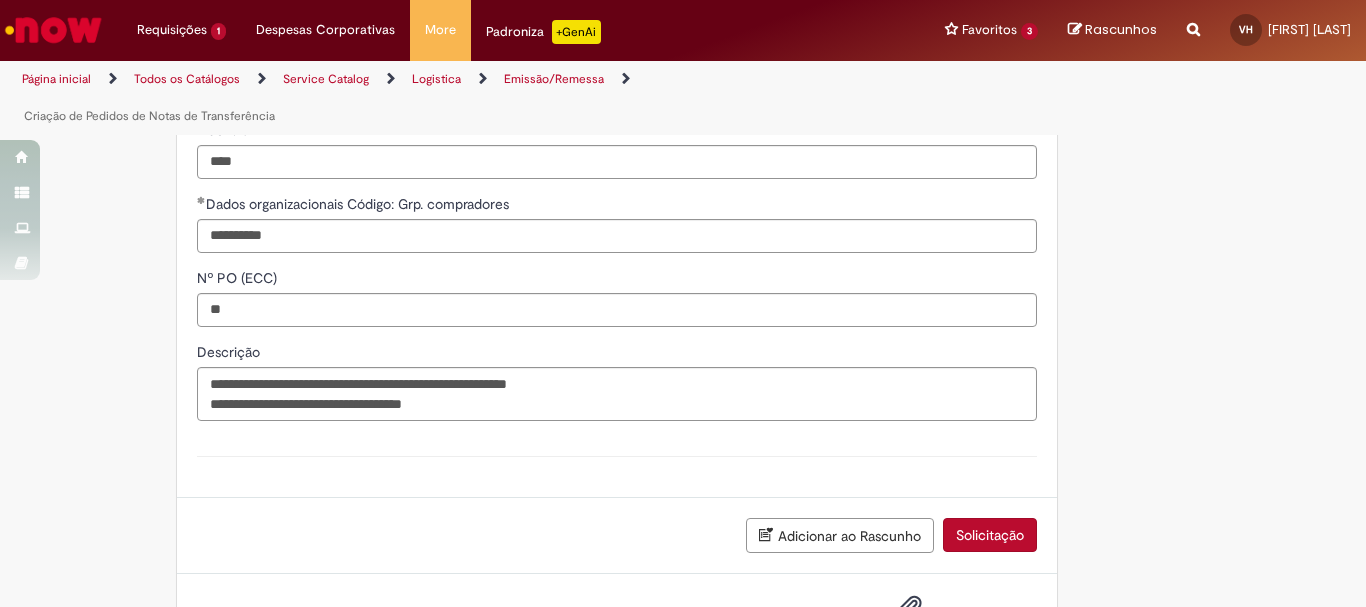 click on "Anexo(s)" at bounding box center (617, 456) 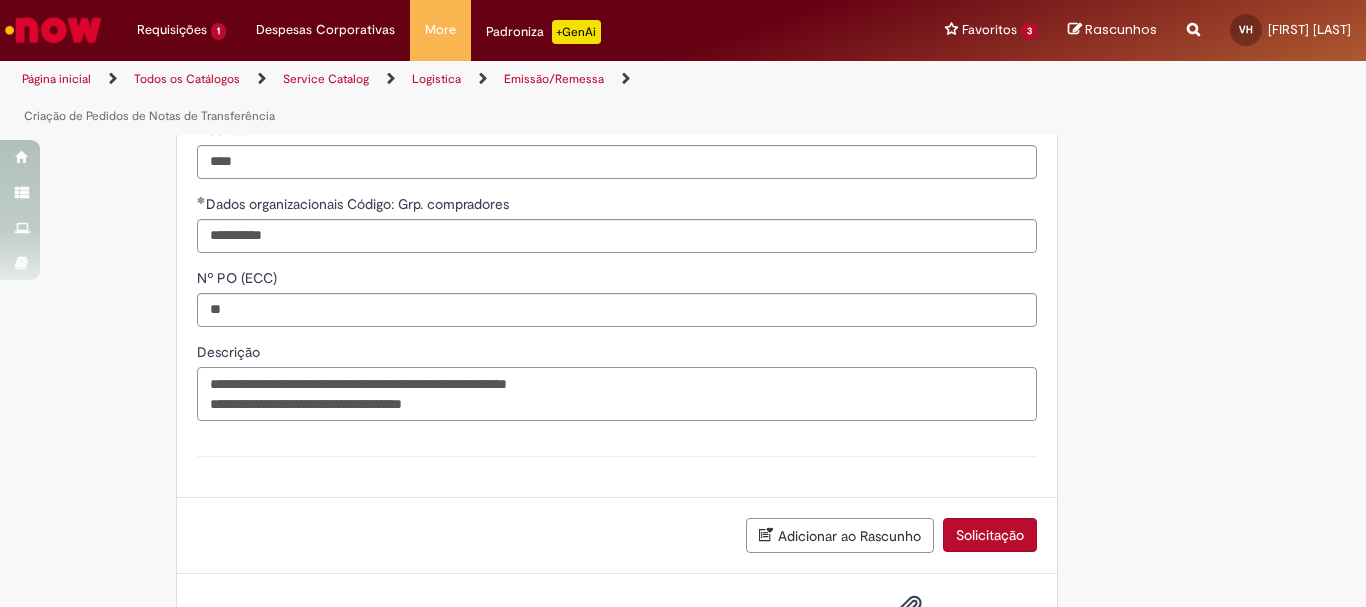 click on "**********" at bounding box center (617, 394) 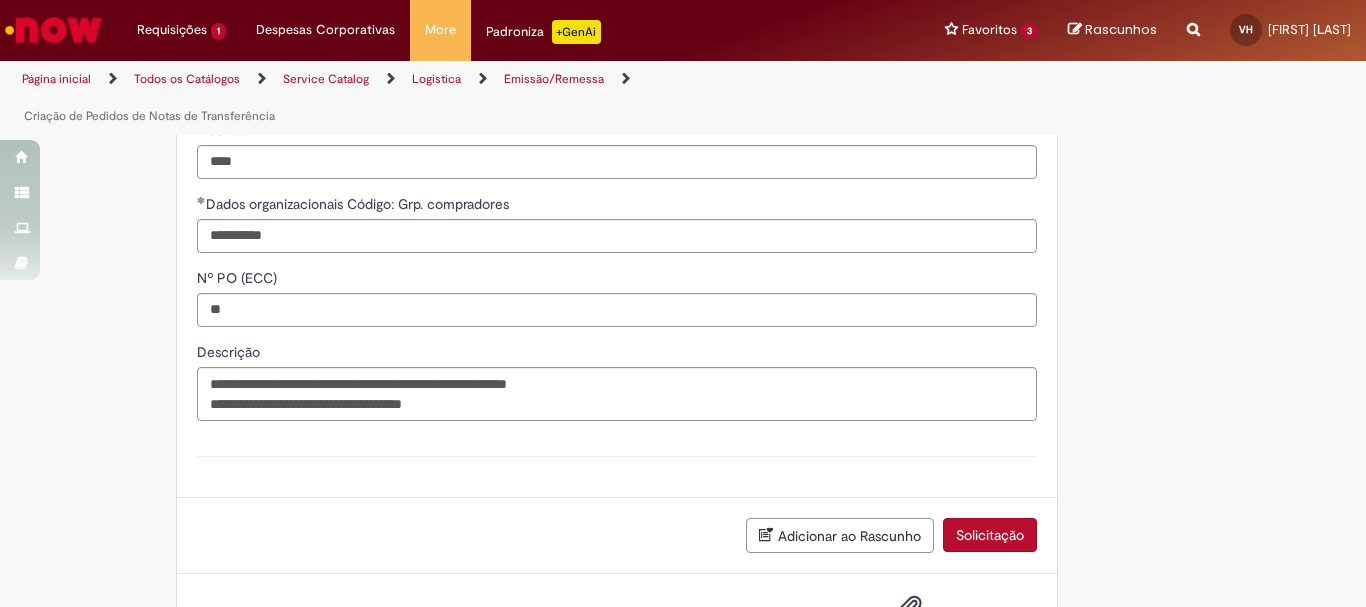 click on "Solicitação" at bounding box center [990, 535] 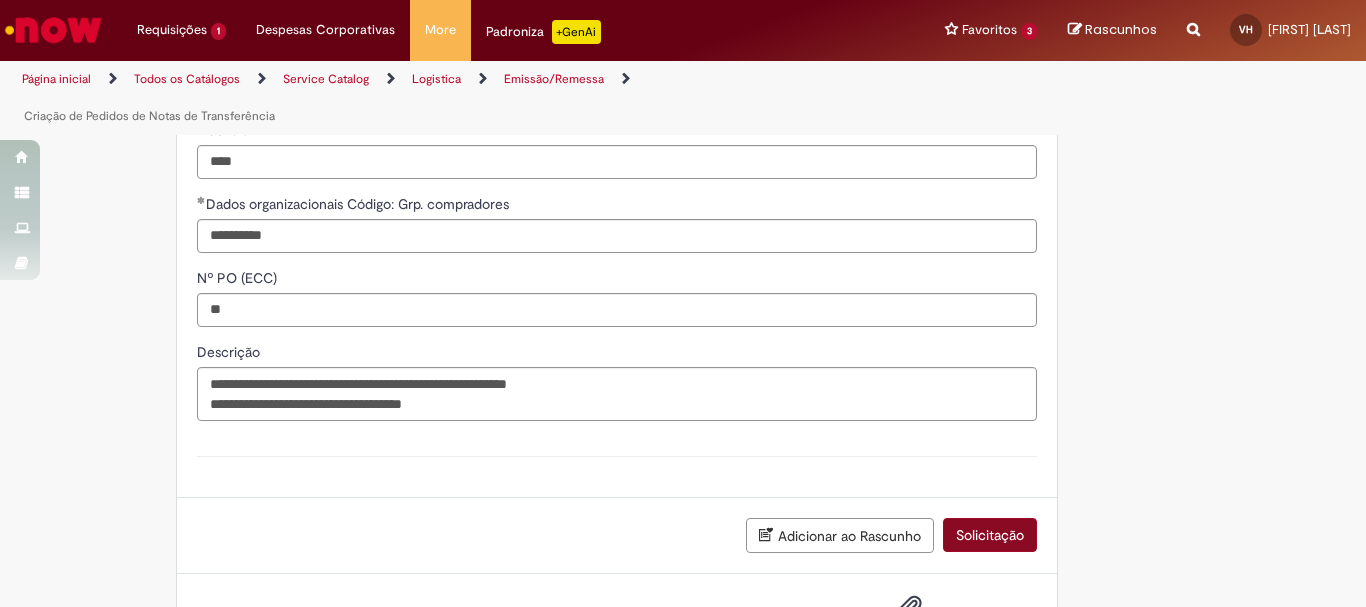 scroll, scrollTop: 1293, scrollLeft: 0, axis: vertical 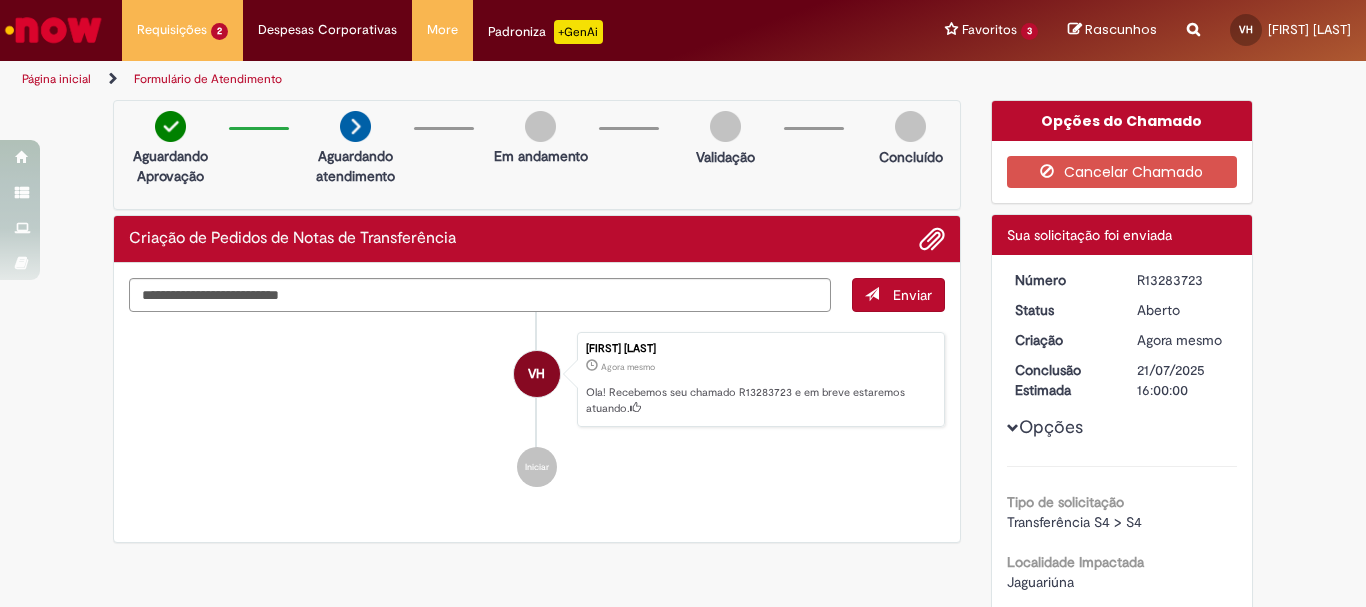 click on "Vitória Haro
Agora mesmo Agora mesmo
Ola! Recebemos seu chamado R13283723 e em breve estaremos atuando." at bounding box center [761, 380] 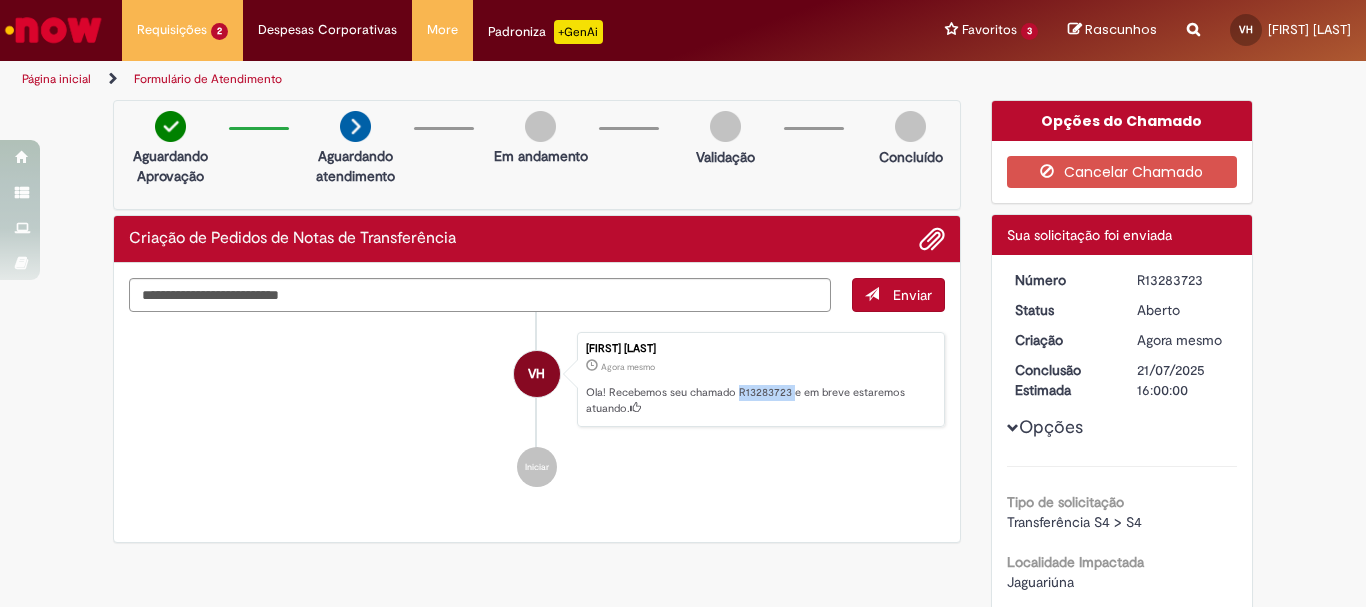 click on "Vitória Haro
Agora mesmo Agora mesmo
Ola! Recebemos seu chamado R13283723 e em breve estaremos atuando." at bounding box center (761, 380) 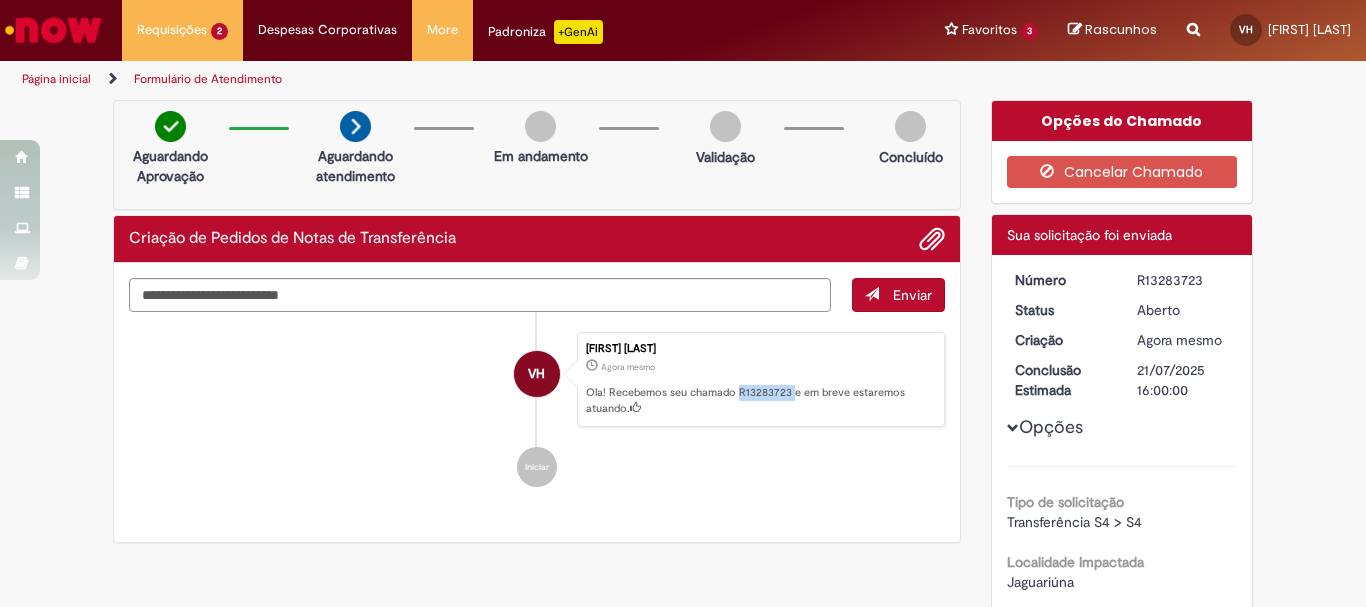 copy on "R13283723" 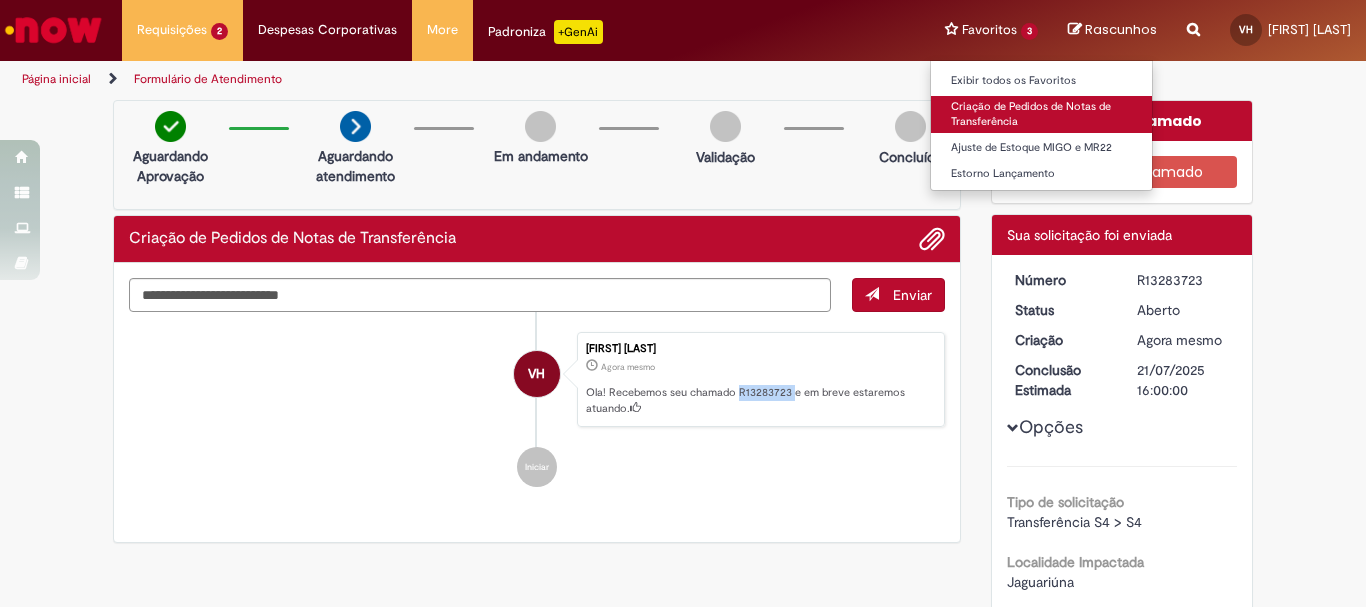 click on "Criação de Pedidos de Notas de Transferência" at bounding box center (1041, 114) 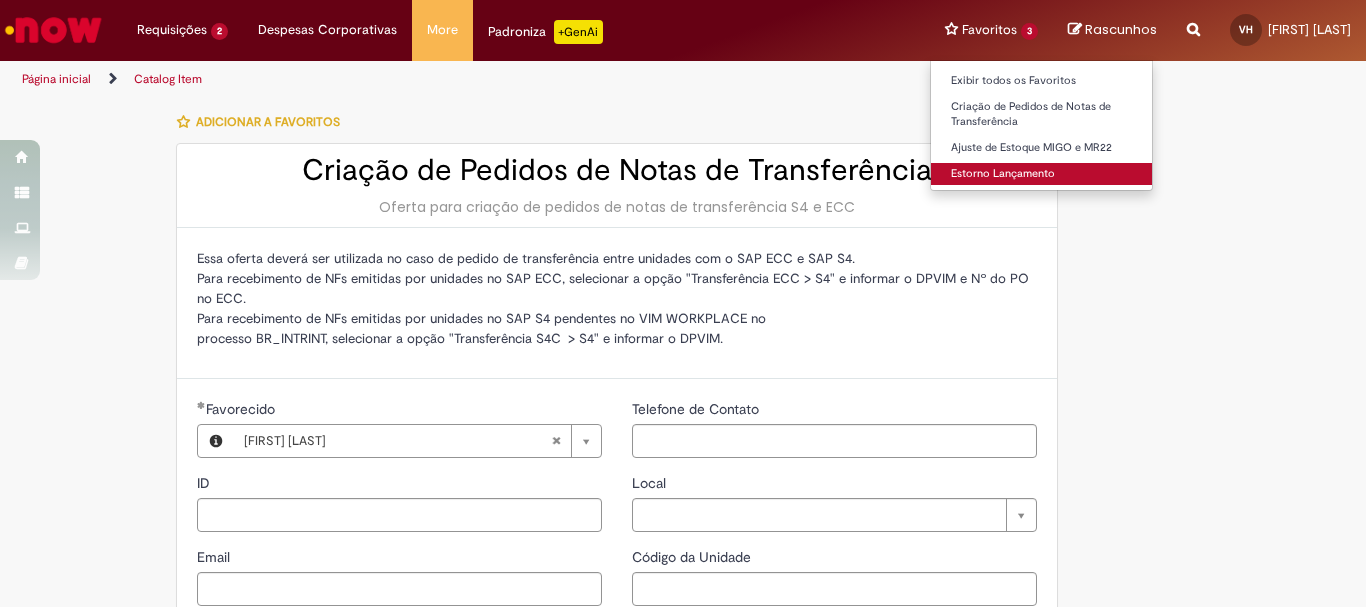 type on "**********" 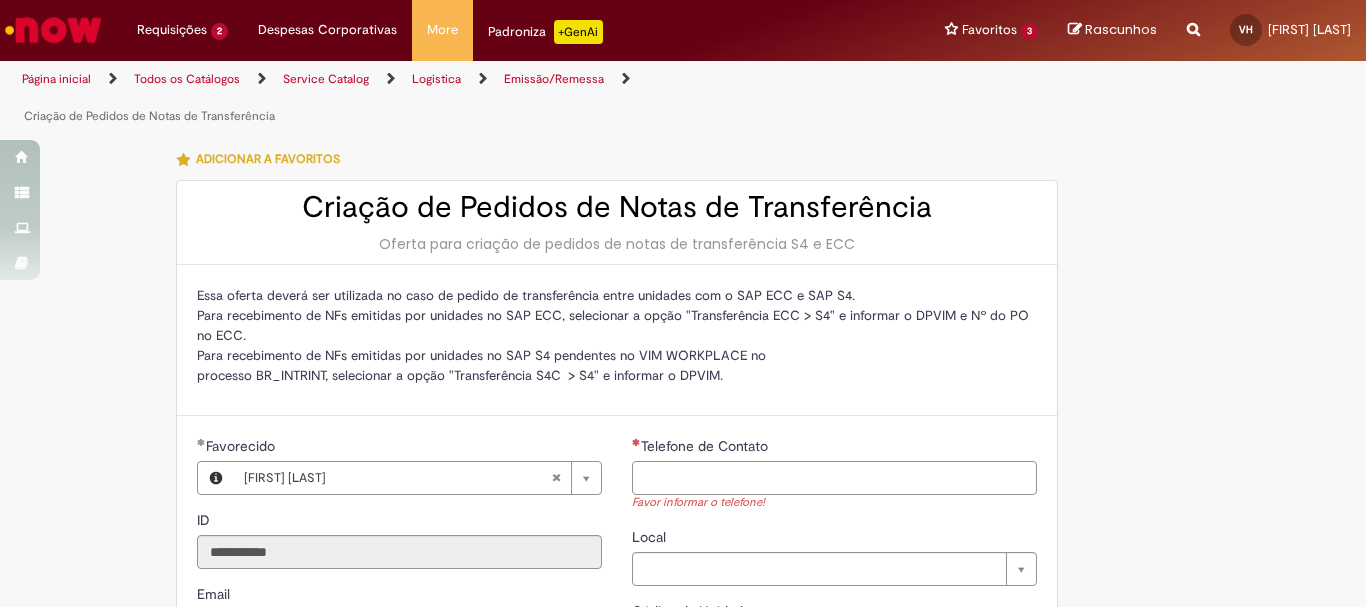 click on "Telefone de Contato" at bounding box center (834, 478) 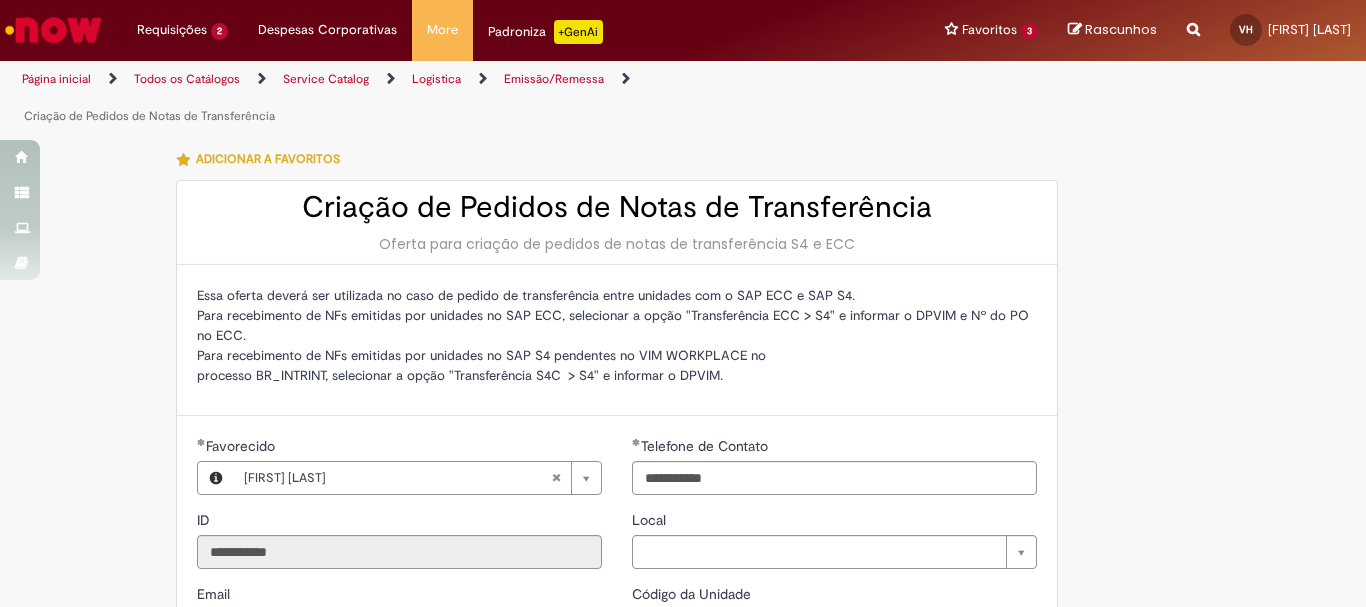 type on "**********" 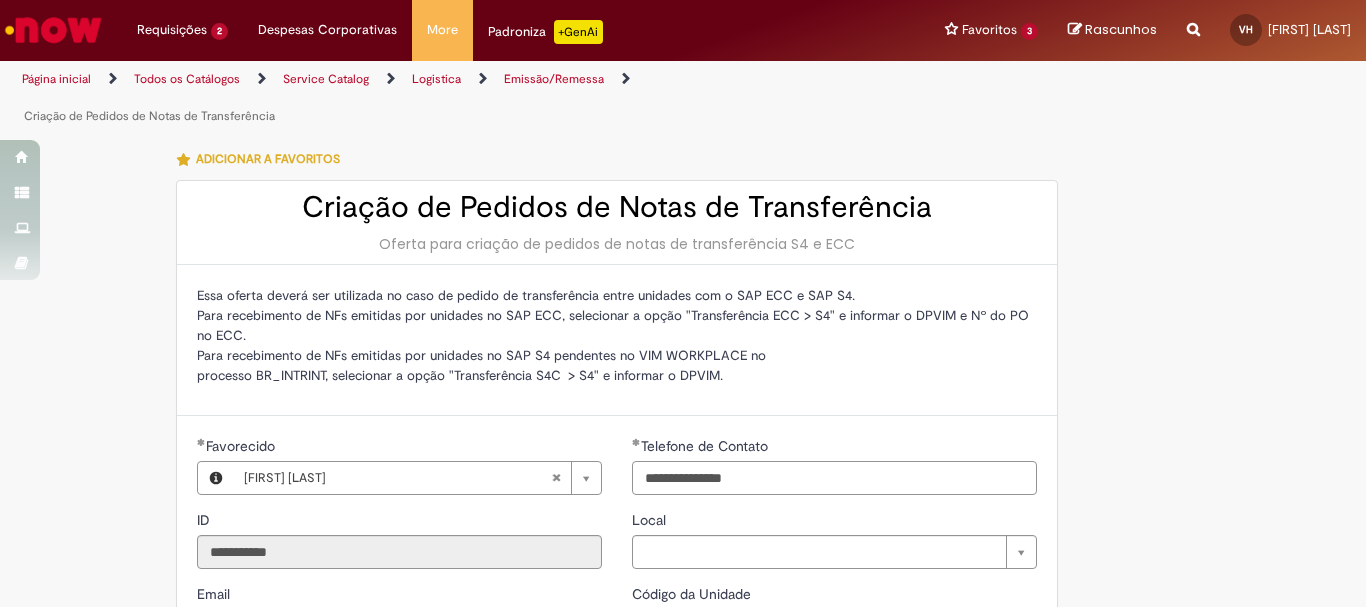 scroll, scrollTop: 200, scrollLeft: 0, axis: vertical 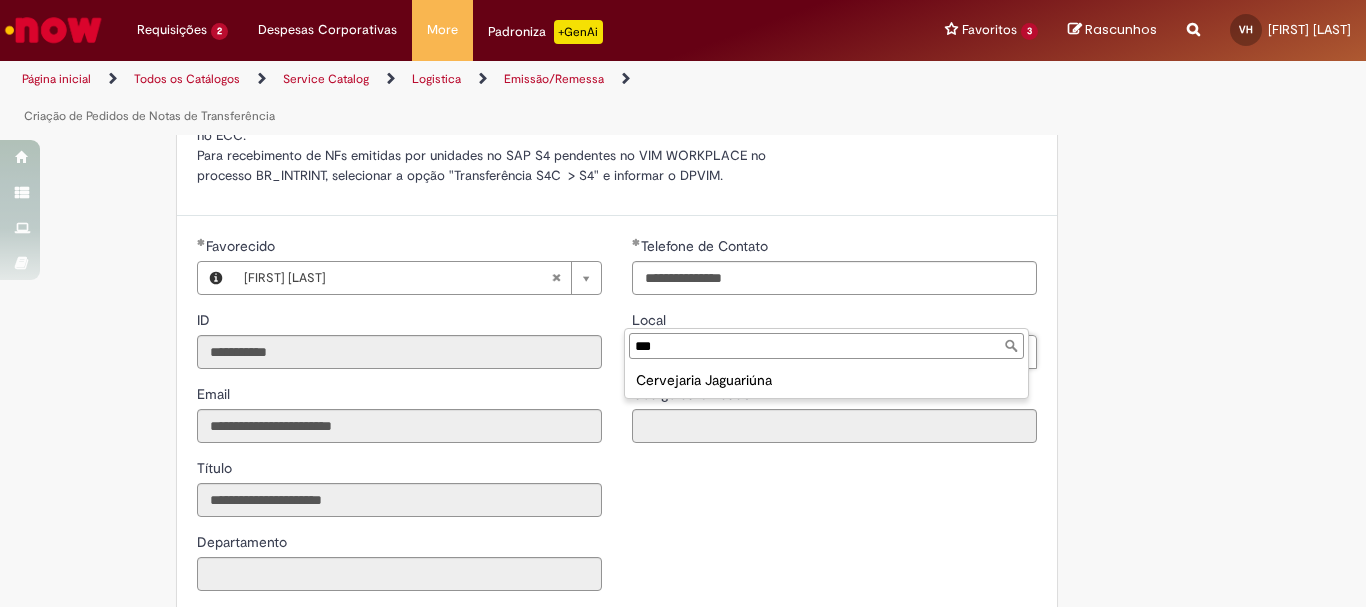 type on "***" 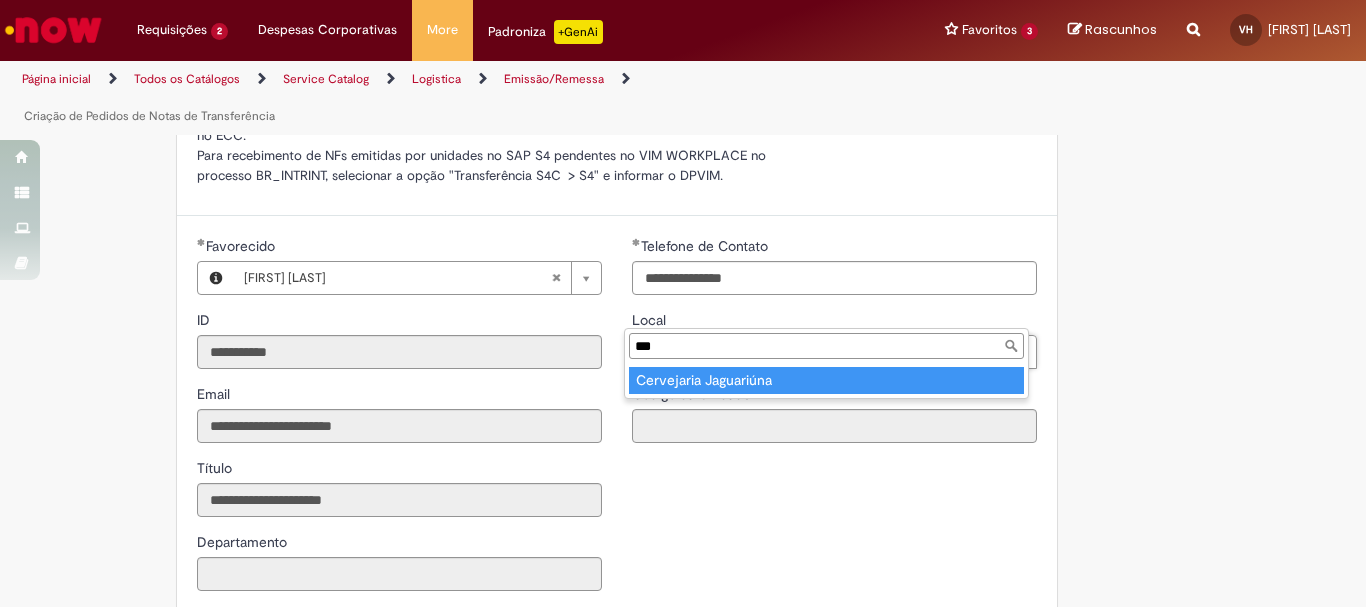 type on "**********" 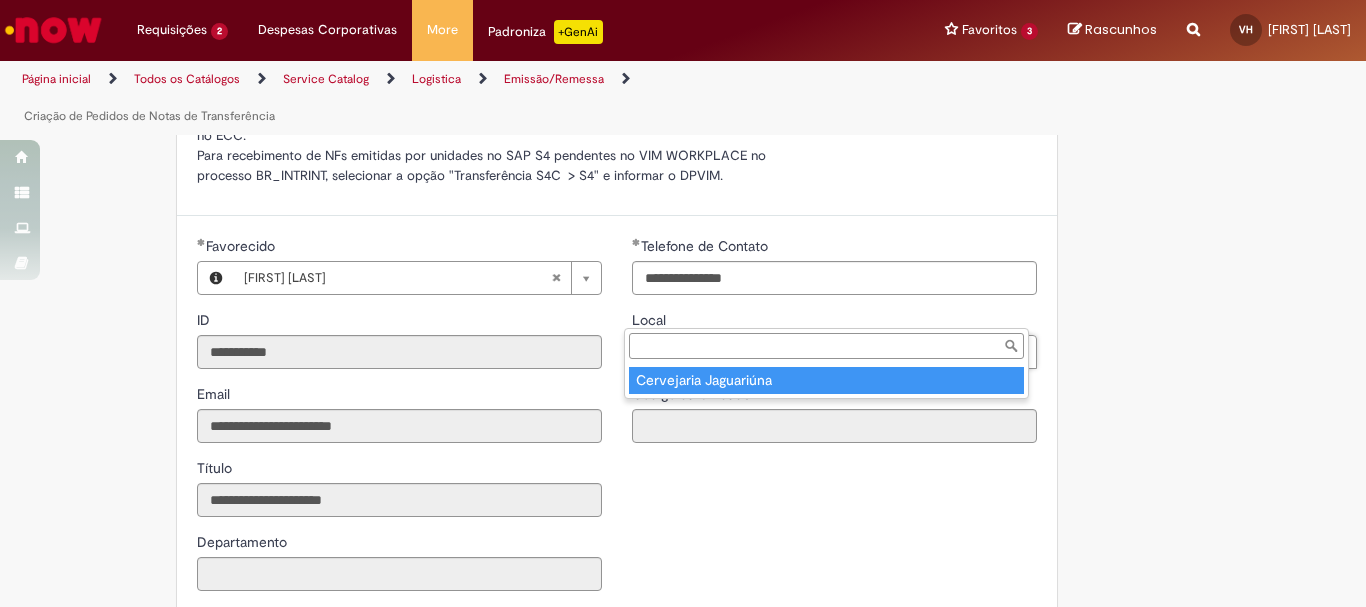 type on "****" 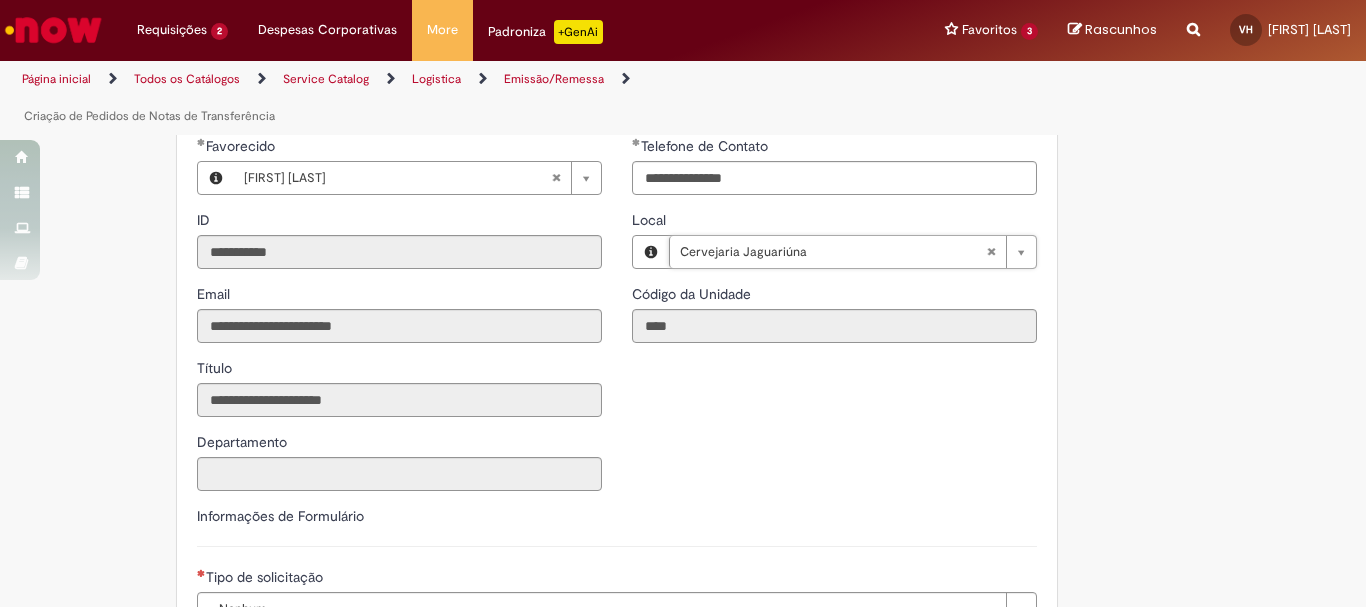 scroll, scrollTop: 500, scrollLeft: 0, axis: vertical 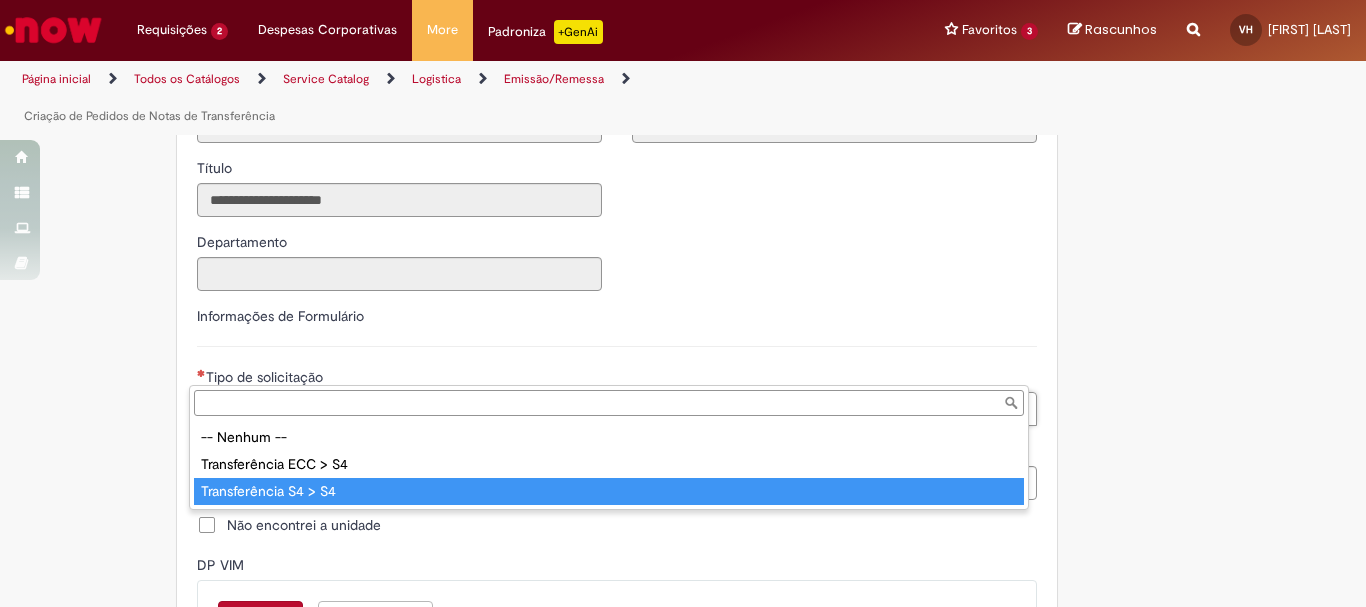 type on "**********" 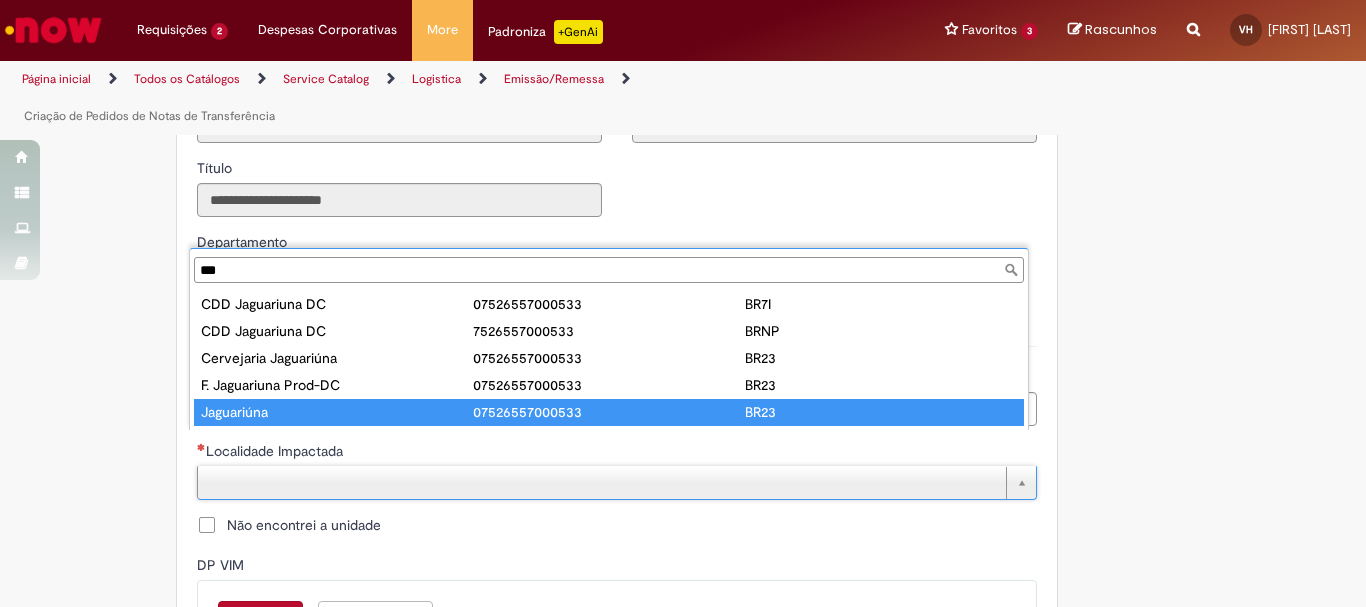 type on "***" 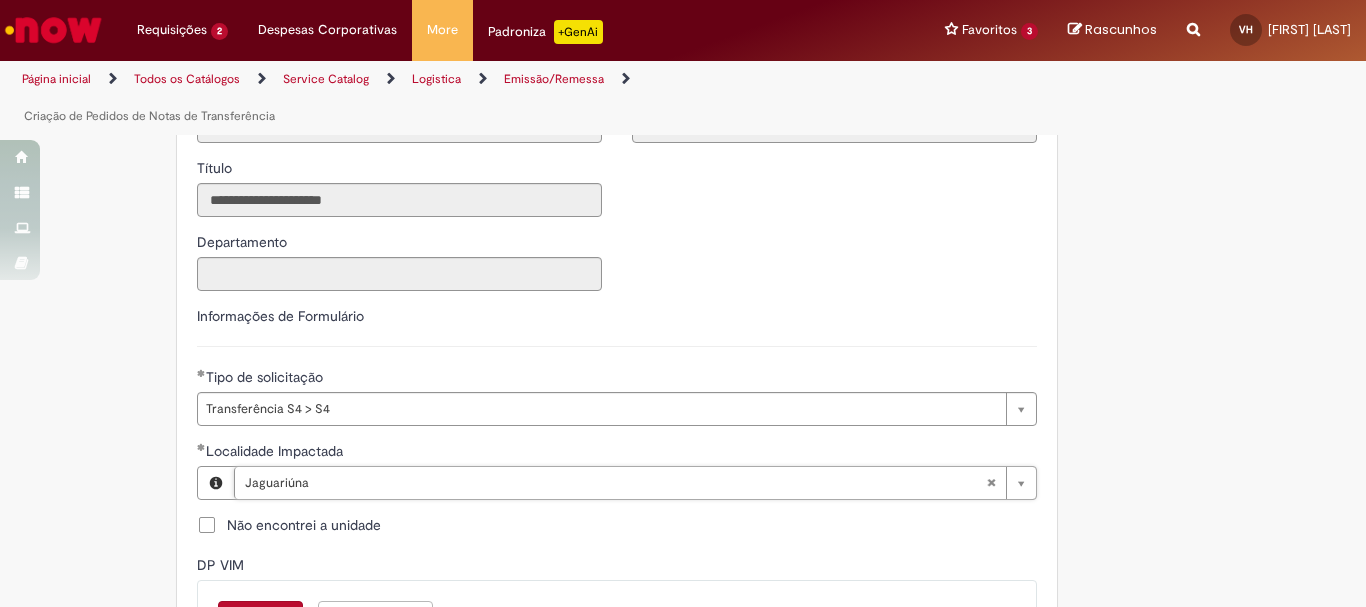 scroll, scrollTop: 700, scrollLeft: 0, axis: vertical 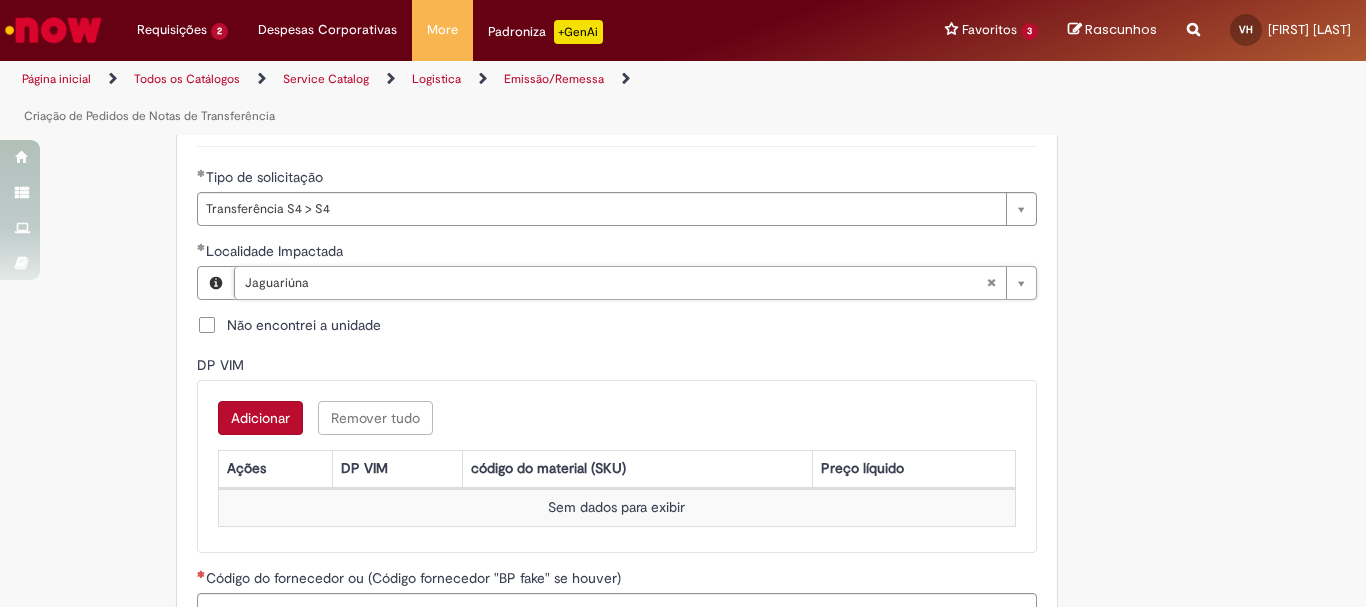 click on "Adicionar" at bounding box center (260, 418) 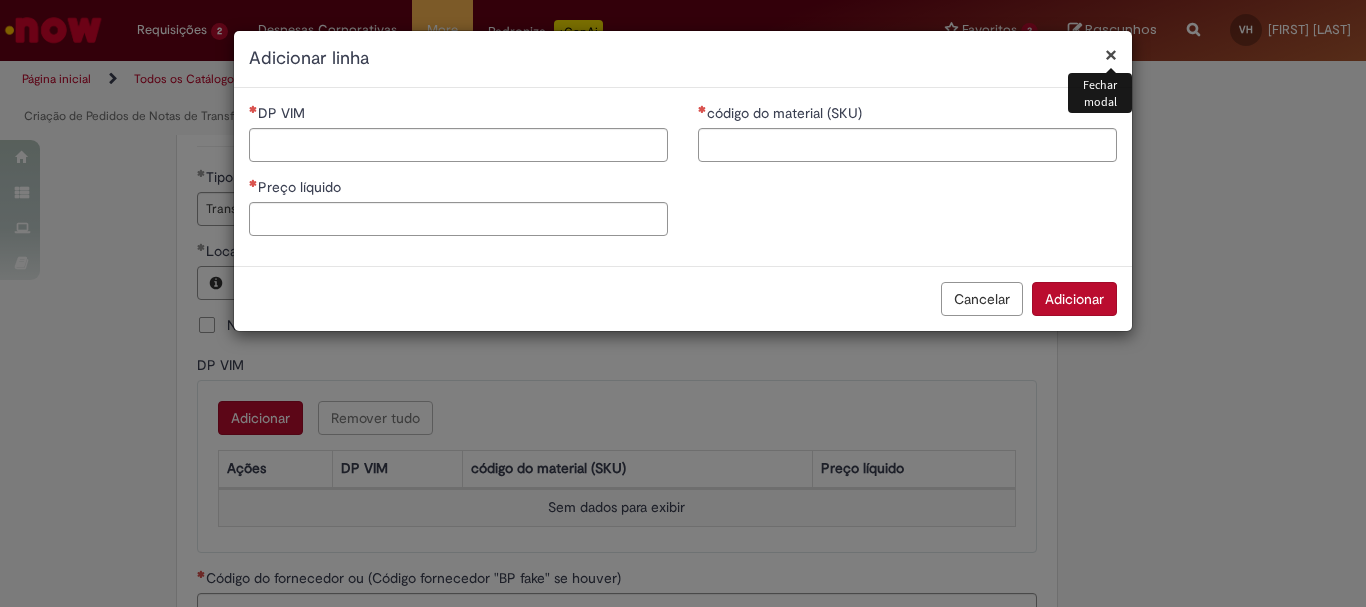 type 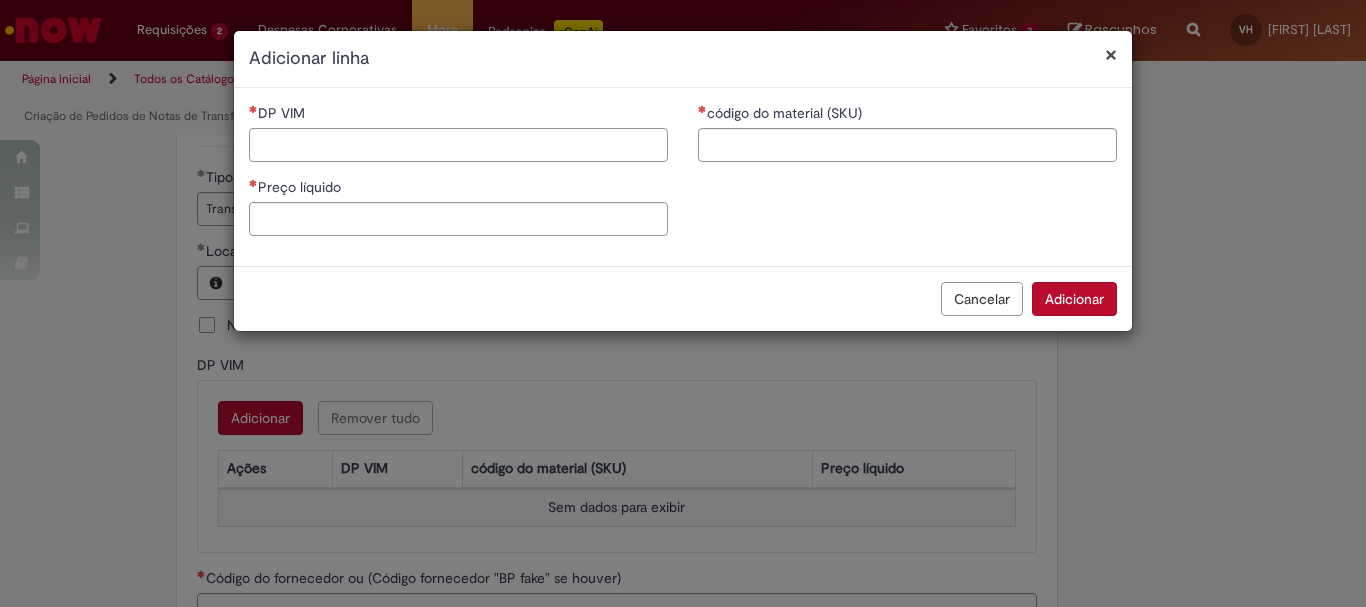 click on "DP VIM" at bounding box center [458, 145] 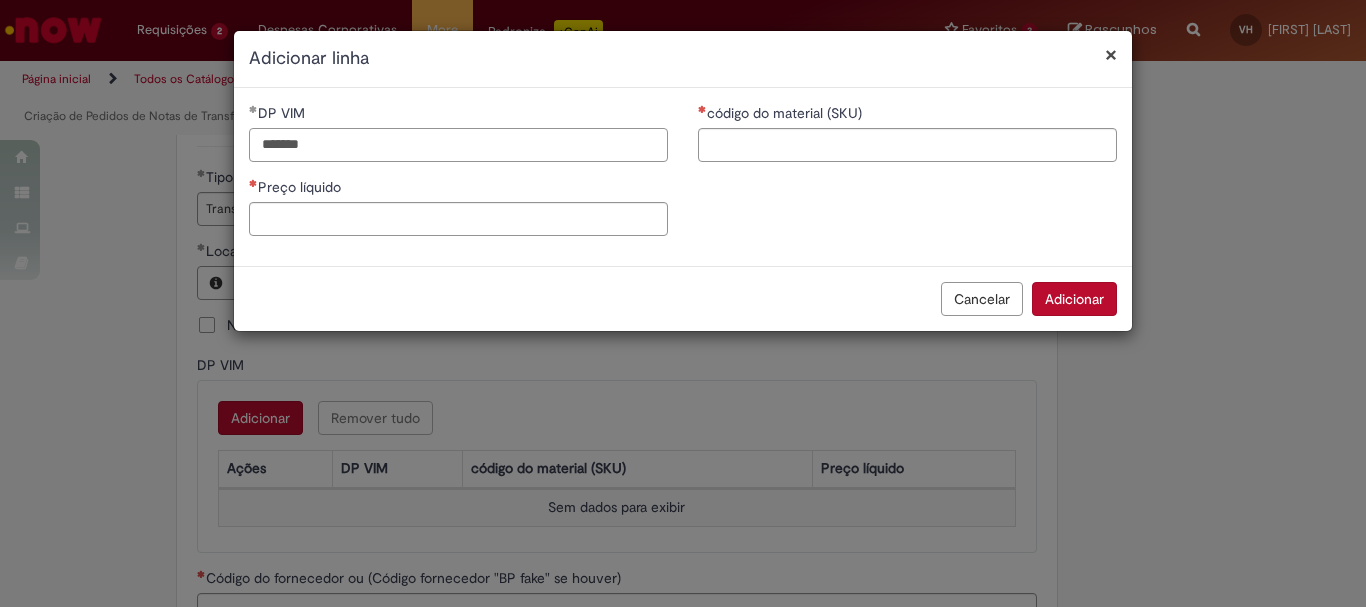 type on "*******" 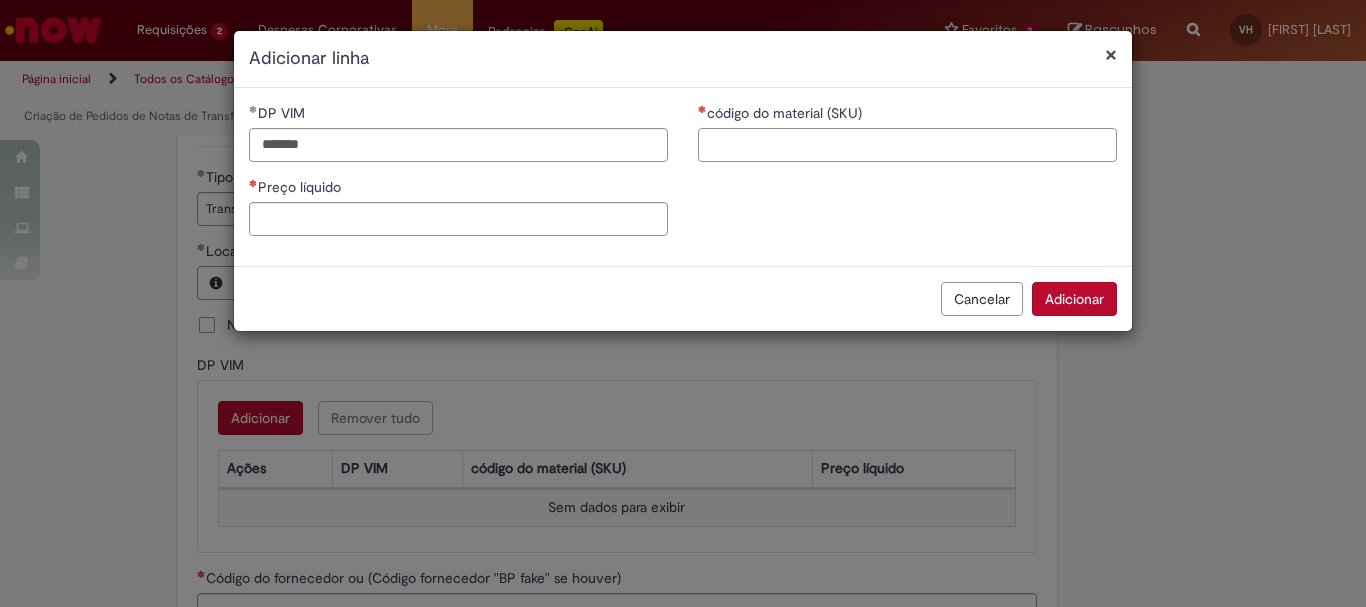 click on "código do material (SKU)" at bounding box center (907, 145) 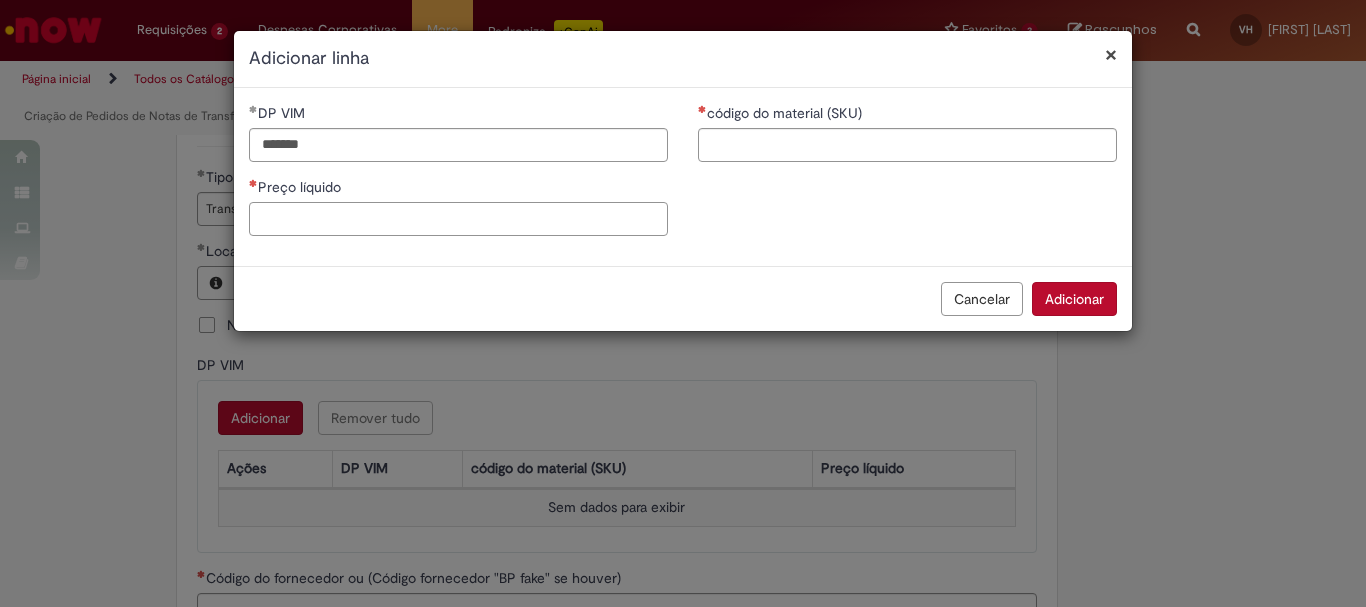 click on "Preço líquido" at bounding box center (458, 219) 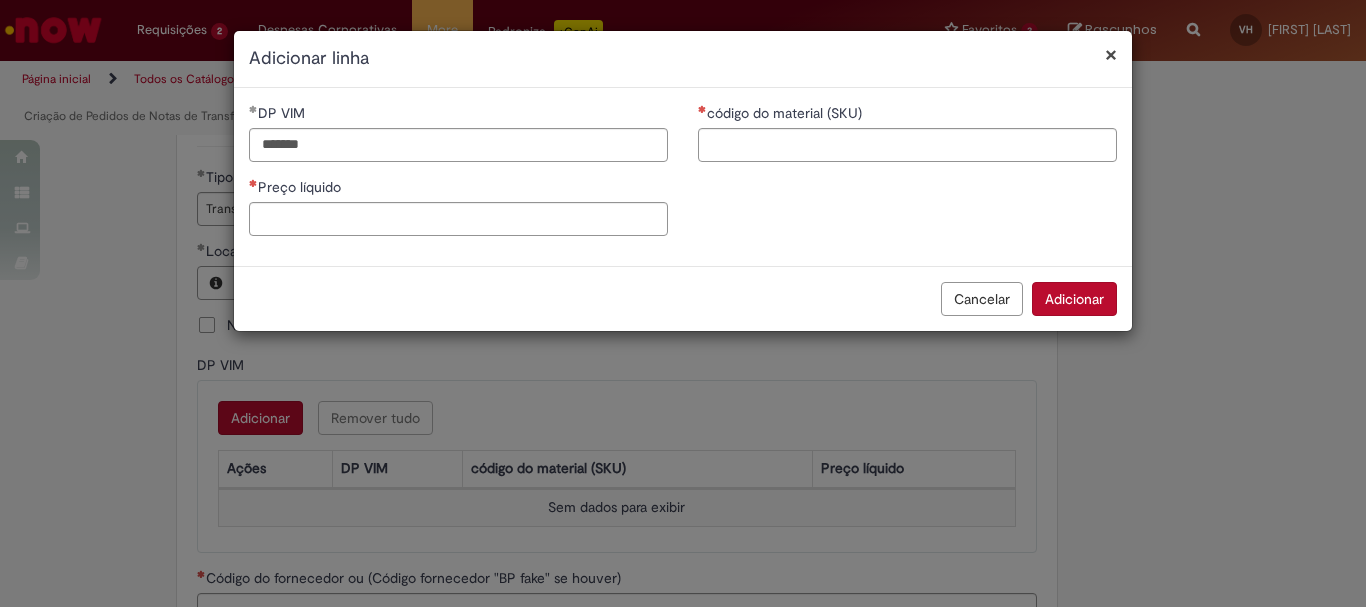 click on "código do material (SKU)" at bounding box center [907, 115] 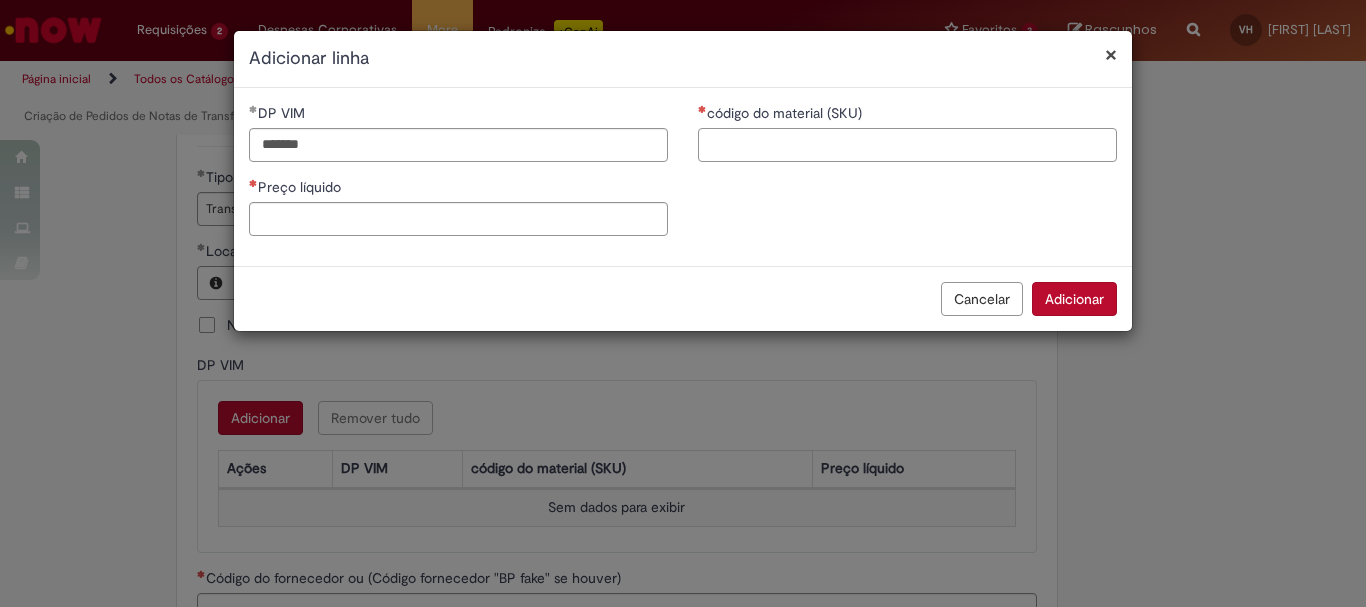 click on "código do material (SKU)" at bounding box center (907, 145) 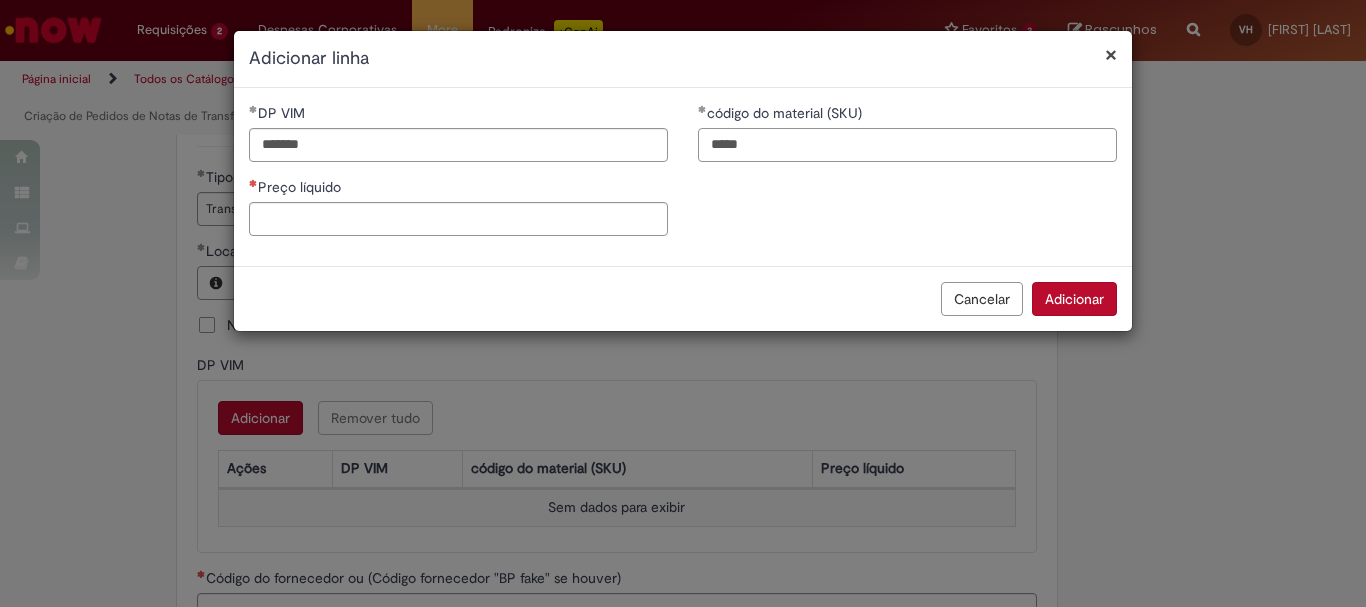 type on "*****" 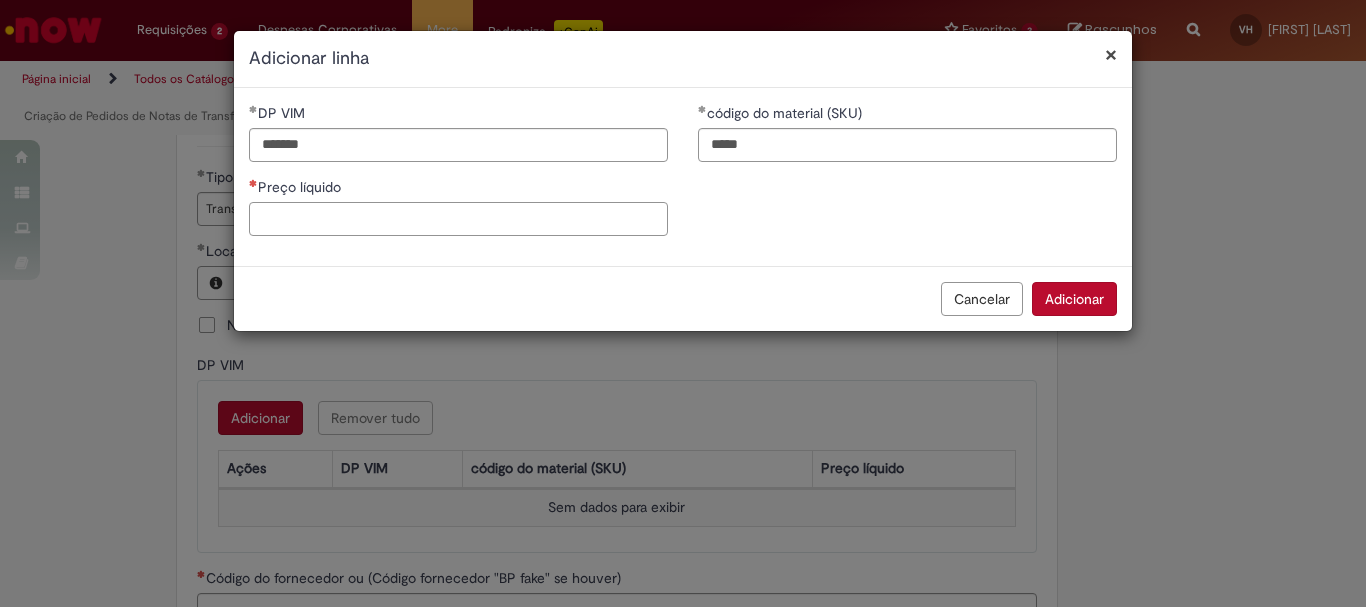 click on "Preço líquido" at bounding box center (458, 219) 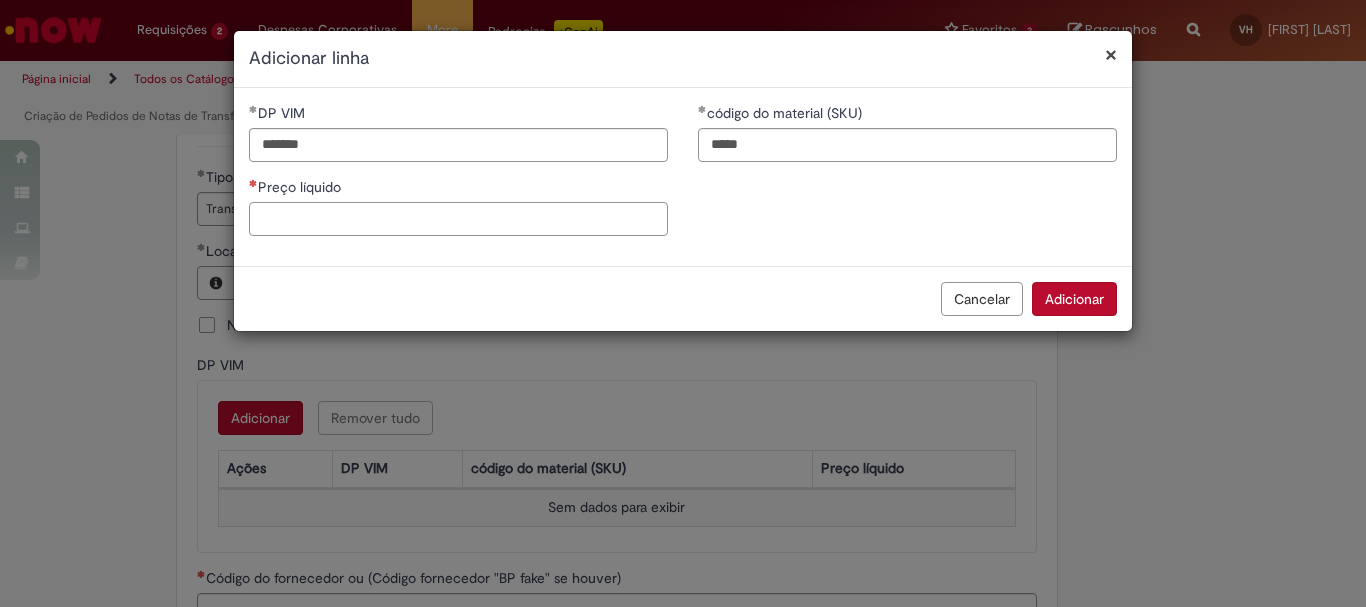 paste on "*****" 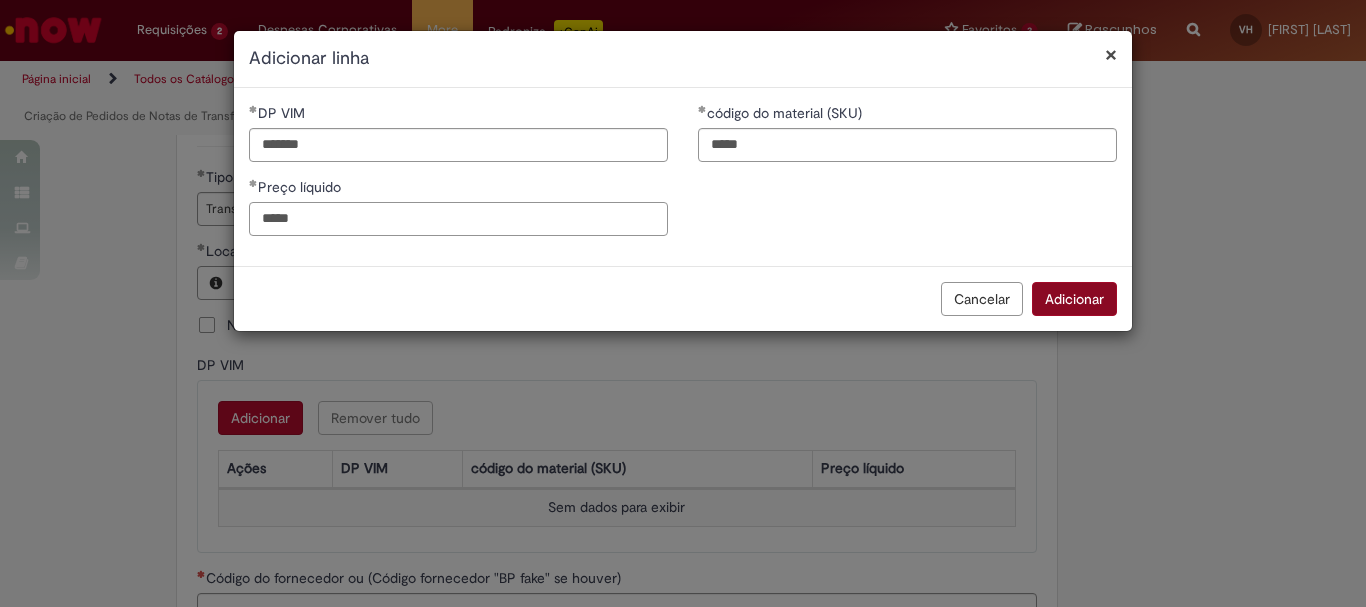 type on "*****" 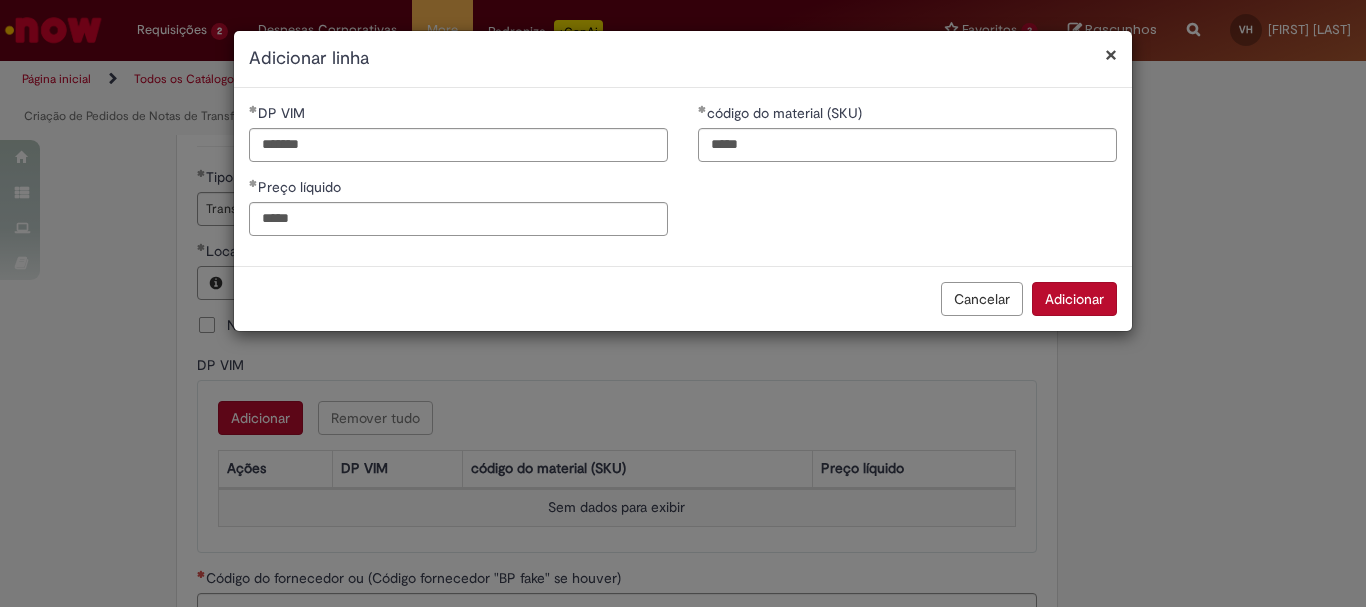 click on "Adicionar" at bounding box center (1074, 299) 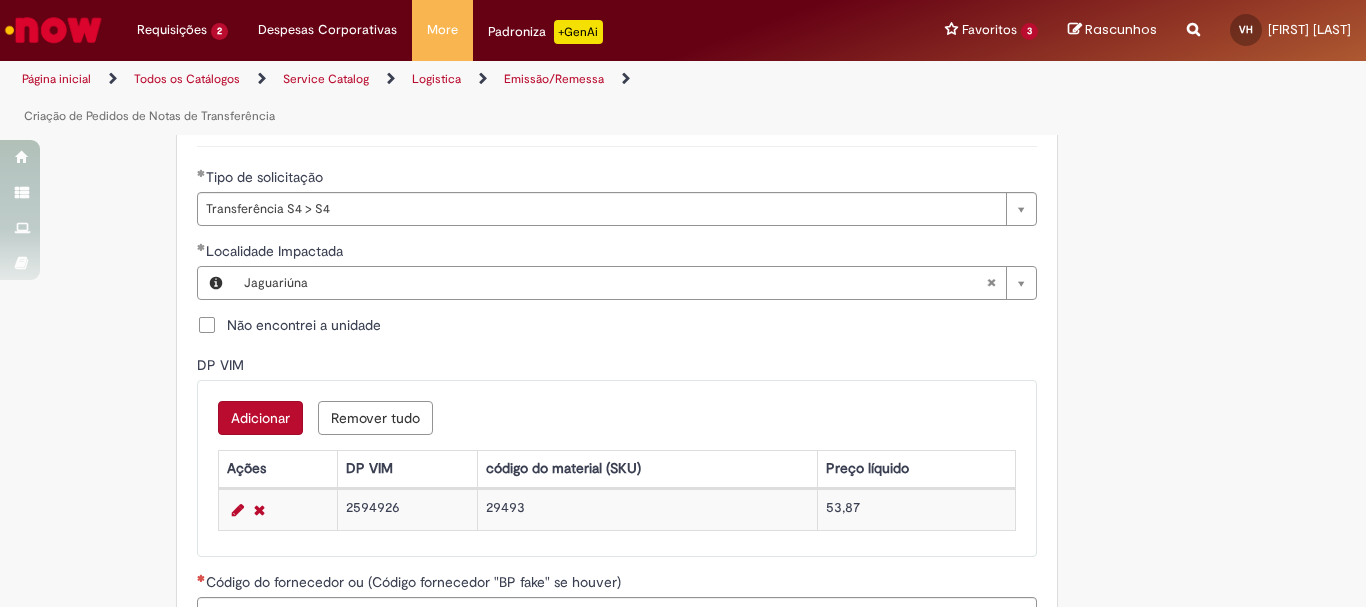 scroll, scrollTop: 900, scrollLeft: 0, axis: vertical 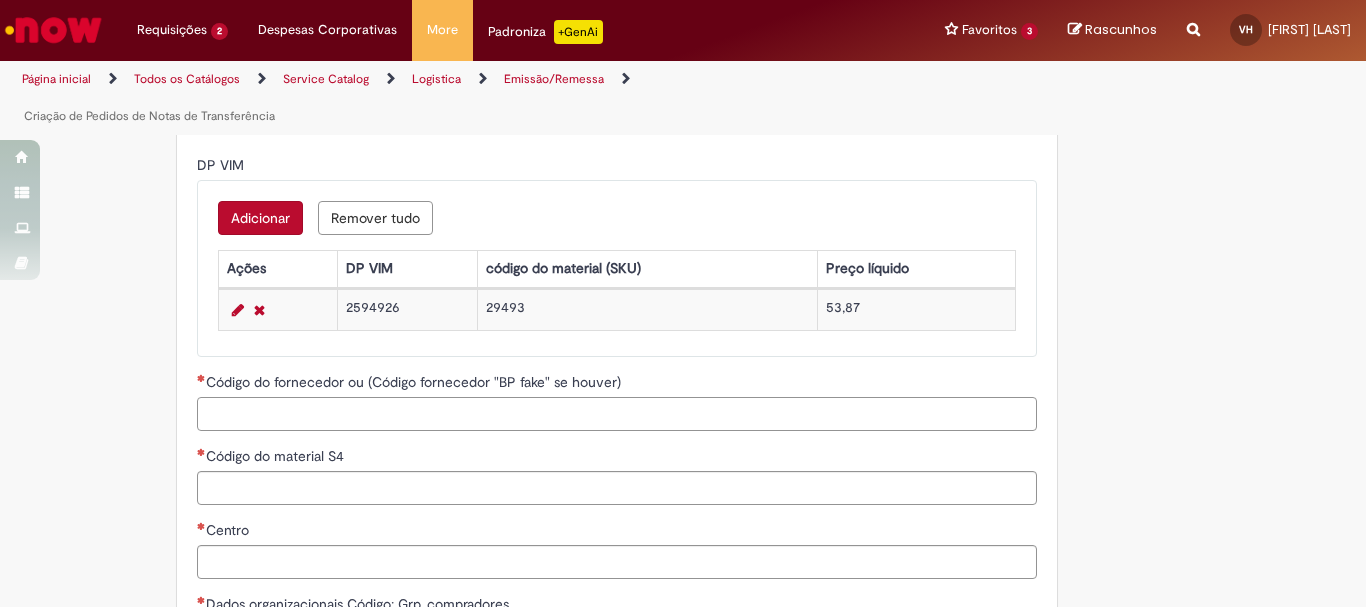 click on "Código do fornecedor ou (Código fornecedor "BP fake" se houver)" at bounding box center [617, 414] 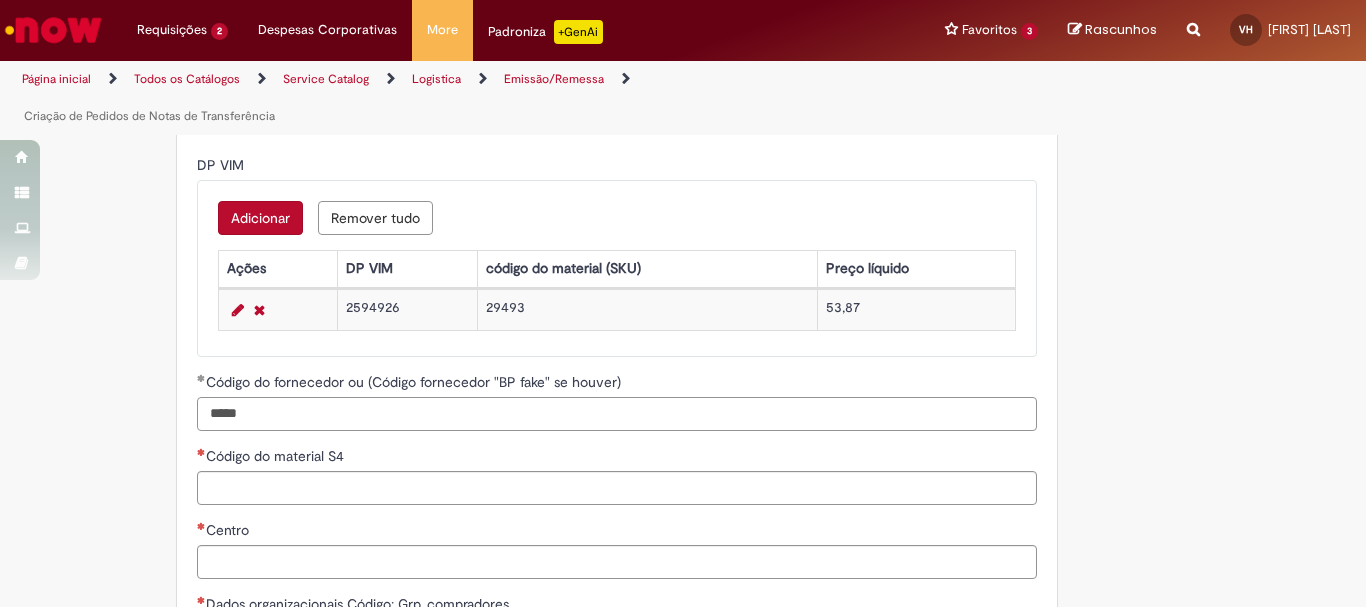 type on "*****" 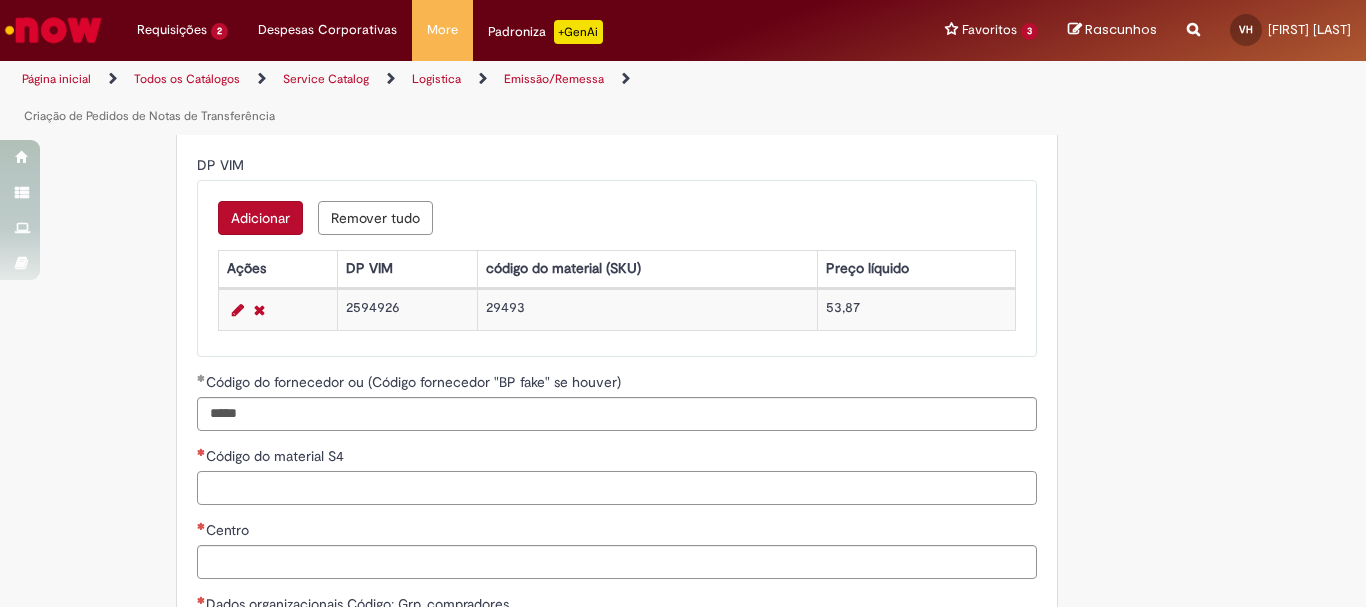 click on "Código do material S4" at bounding box center (617, 488) 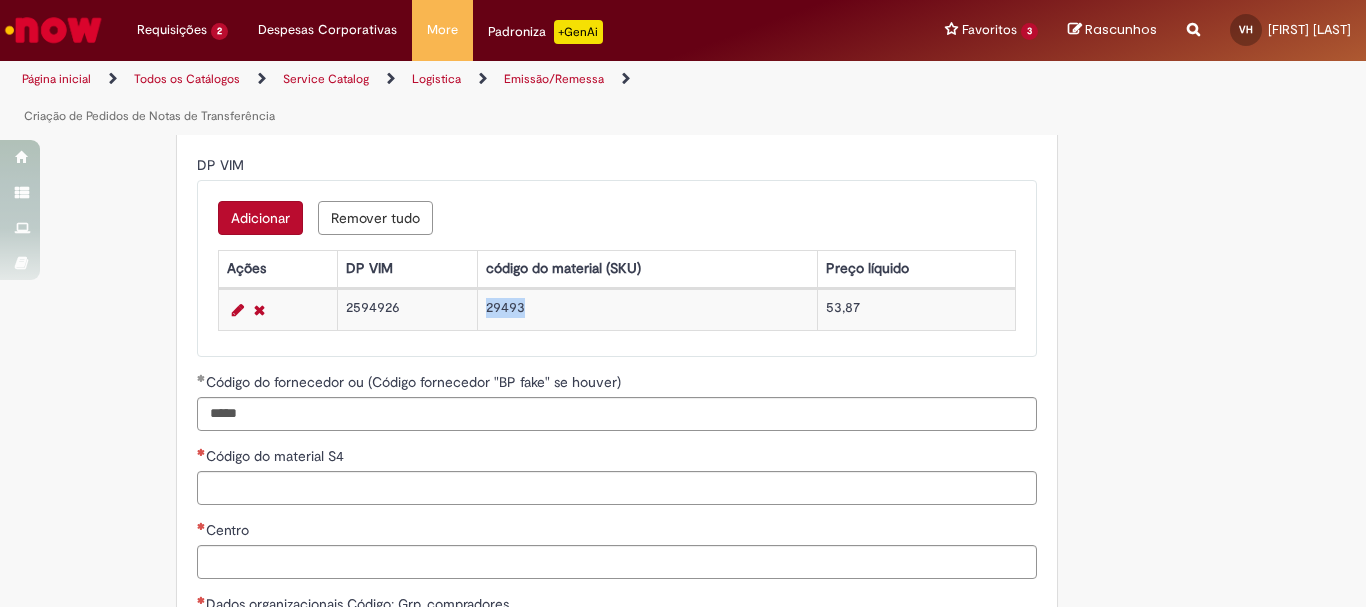drag, startPoint x: 547, startPoint y: 268, endPoint x: 475, endPoint y: 282, distance: 73.34848 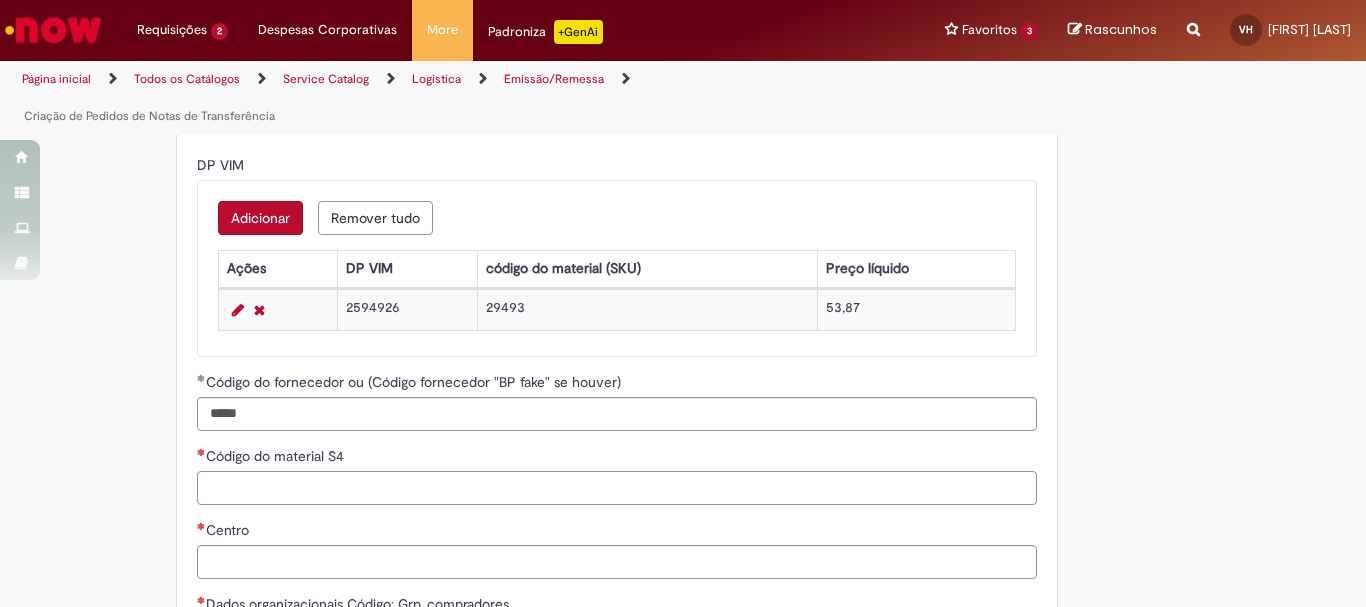 click on "Código do material S4" at bounding box center (617, 488) 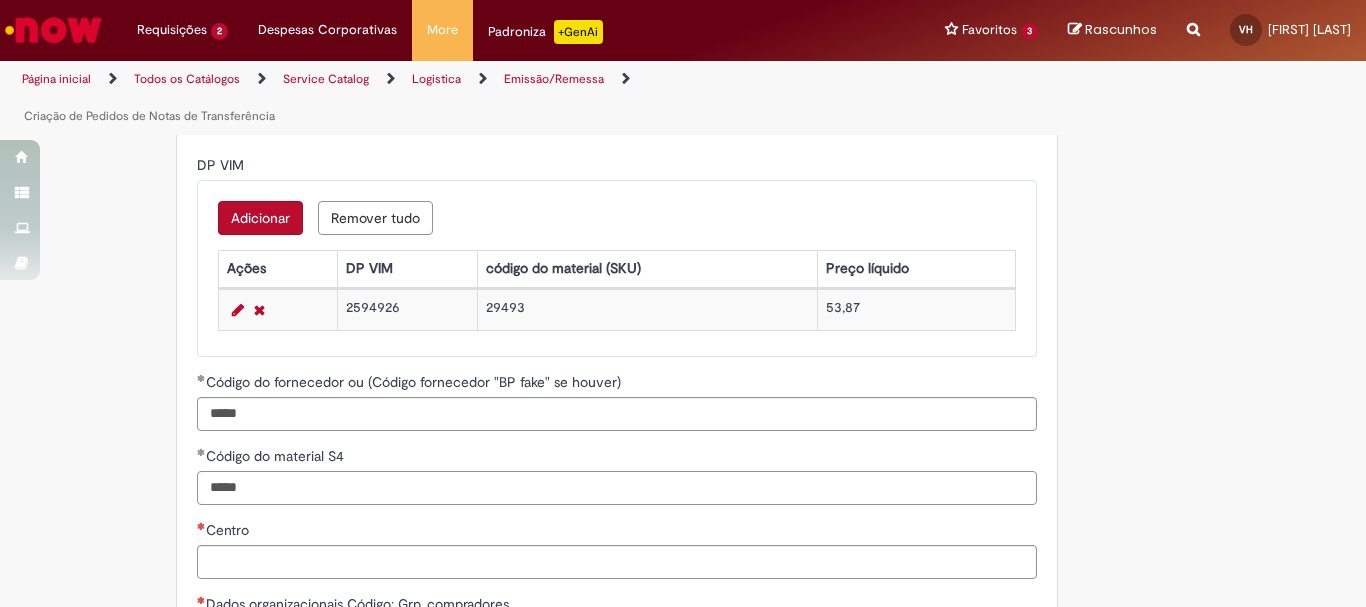 scroll, scrollTop: 1000, scrollLeft: 0, axis: vertical 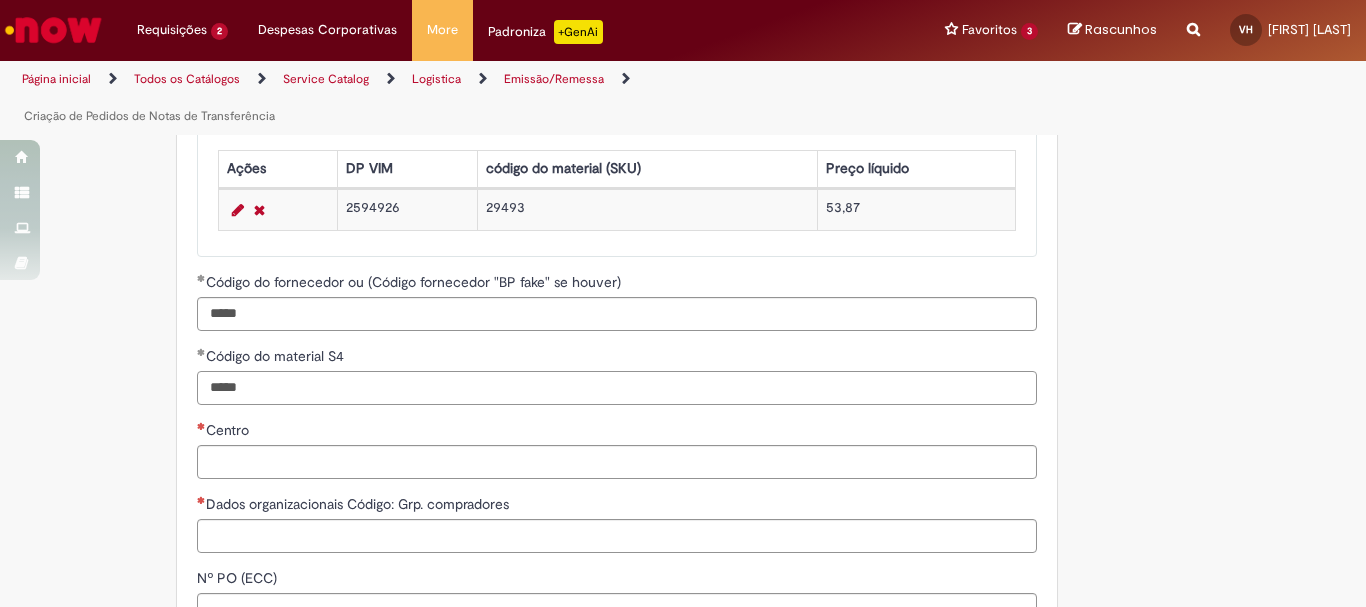 type on "*****" 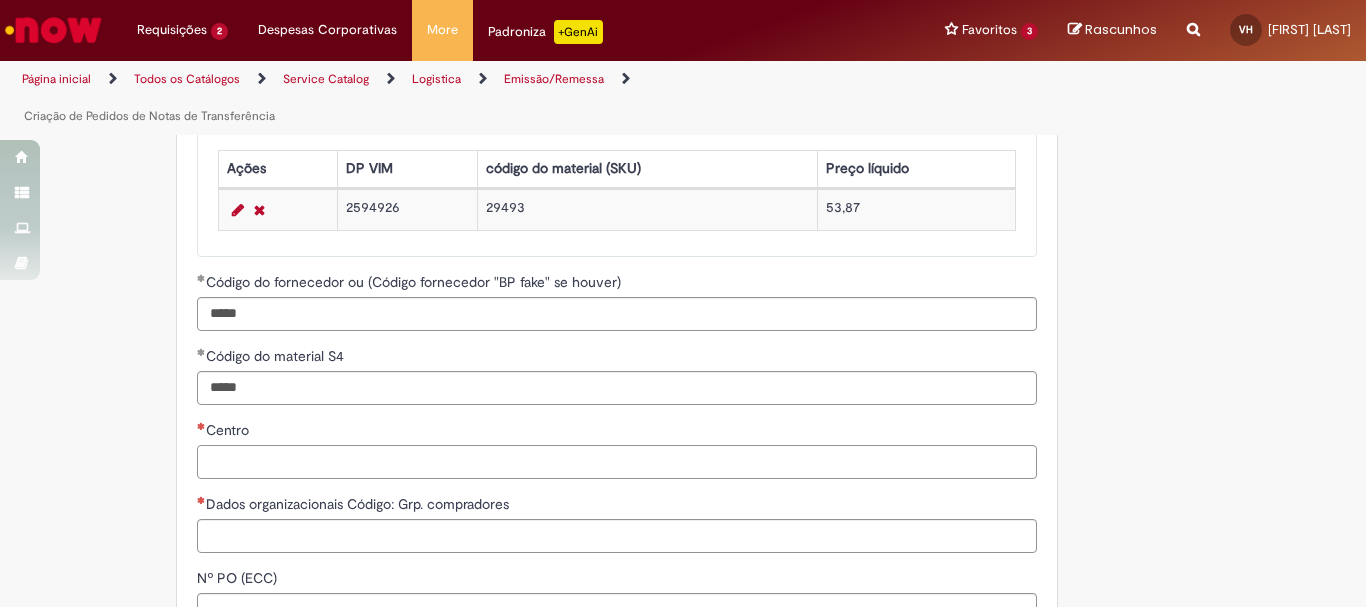 click on "Centro" at bounding box center (617, 462) 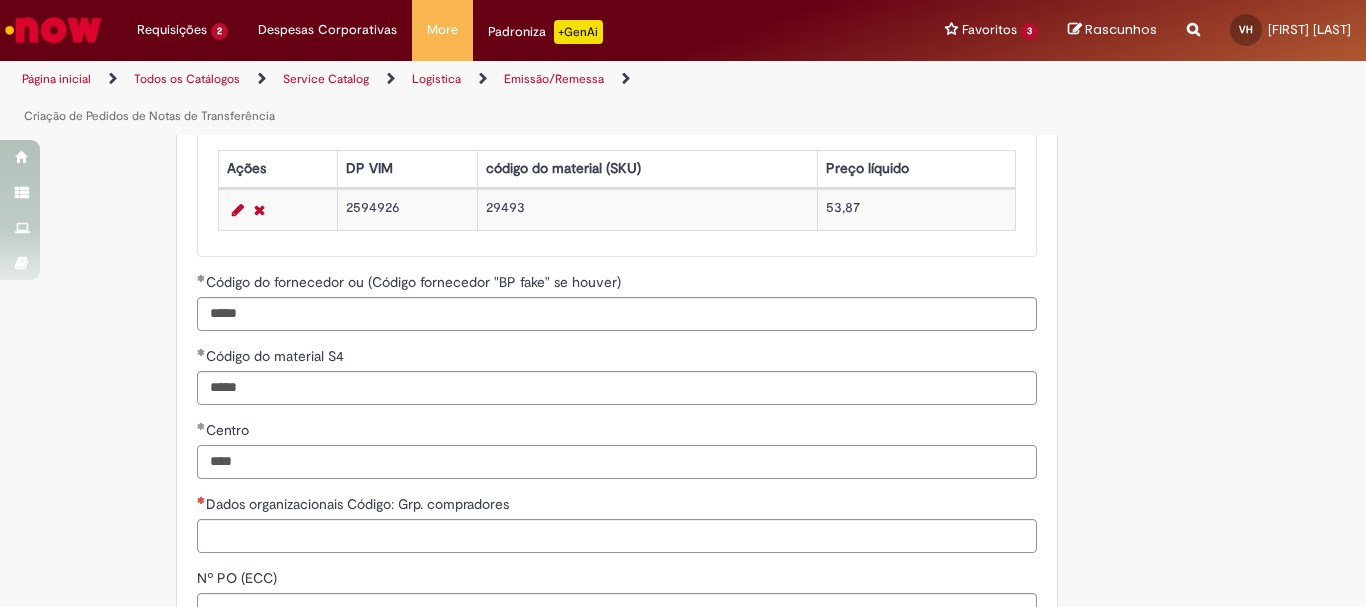 type on "****" 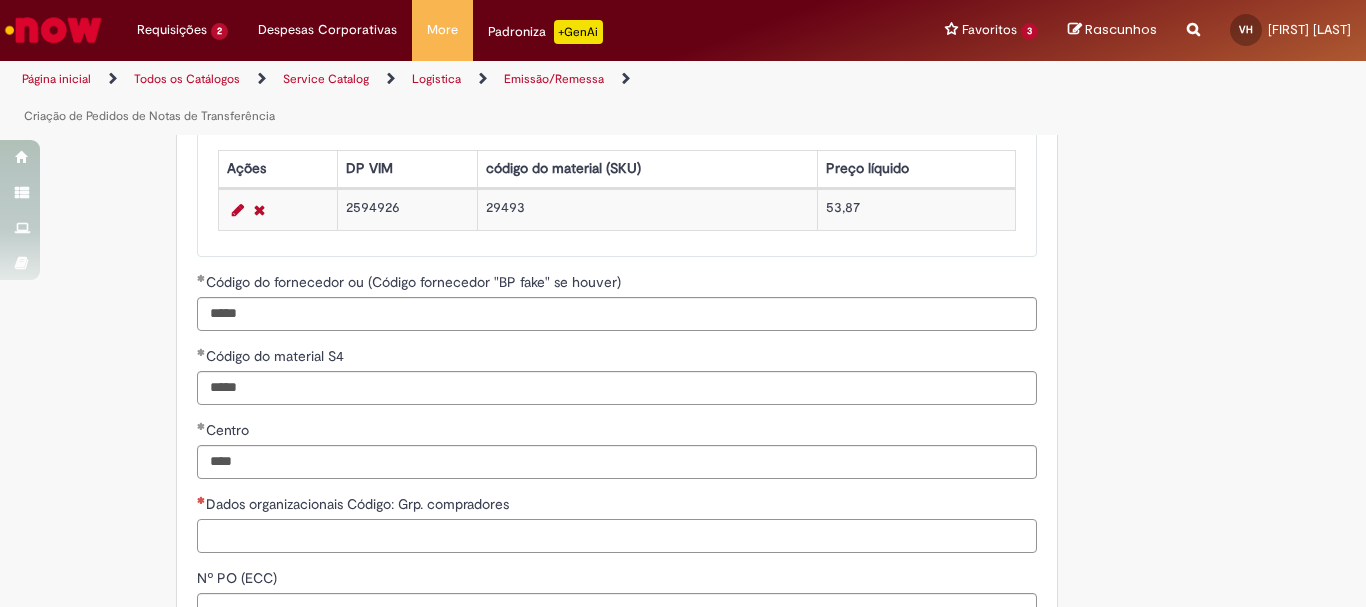 click on "Dados organizacionais Código: Grp. compradores" at bounding box center [617, 536] 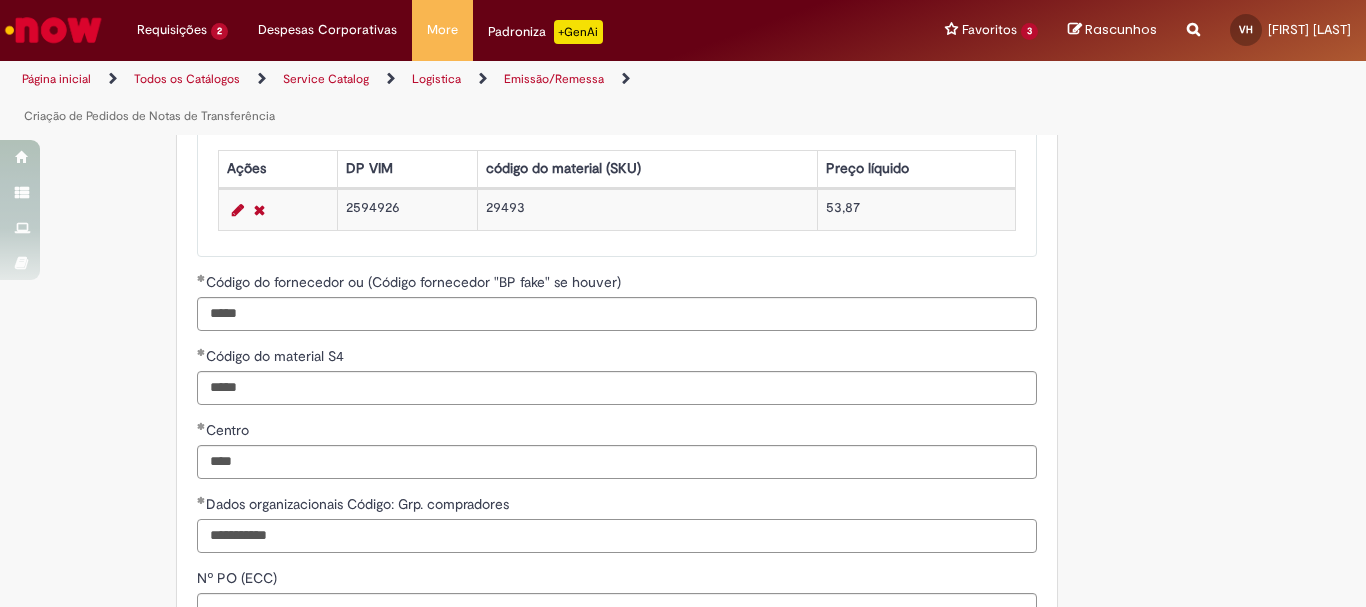 type on "**********" 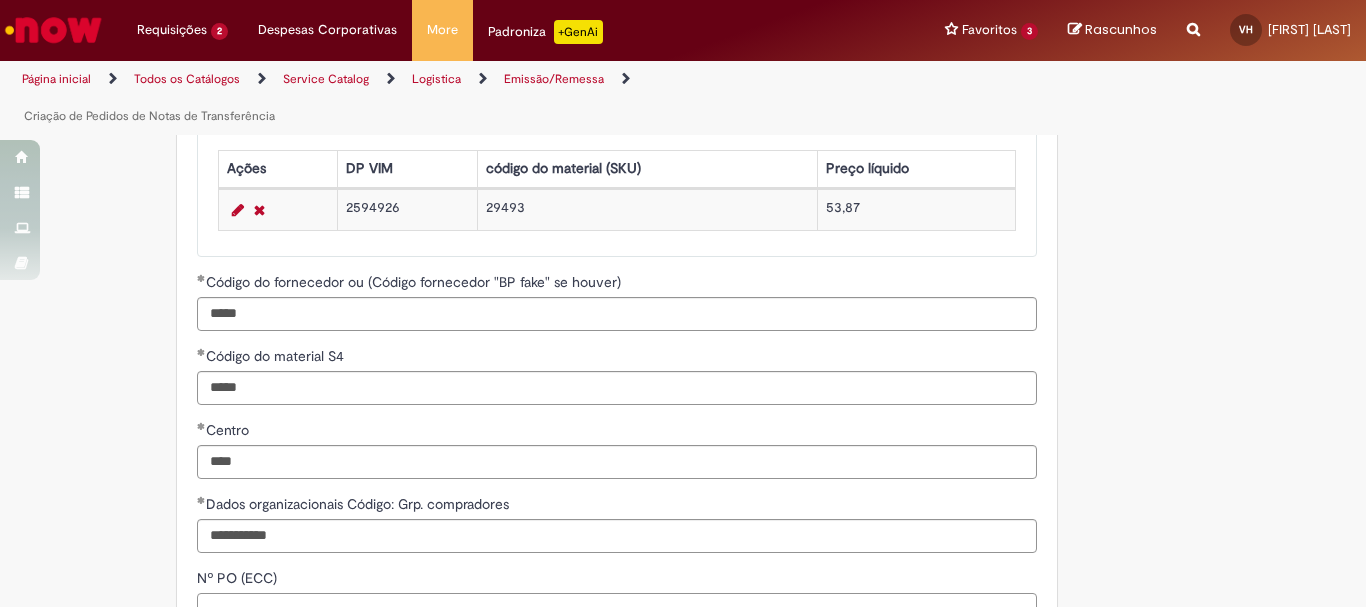 click on "Nº PO (ECC)" at bounding box center (617, 610) 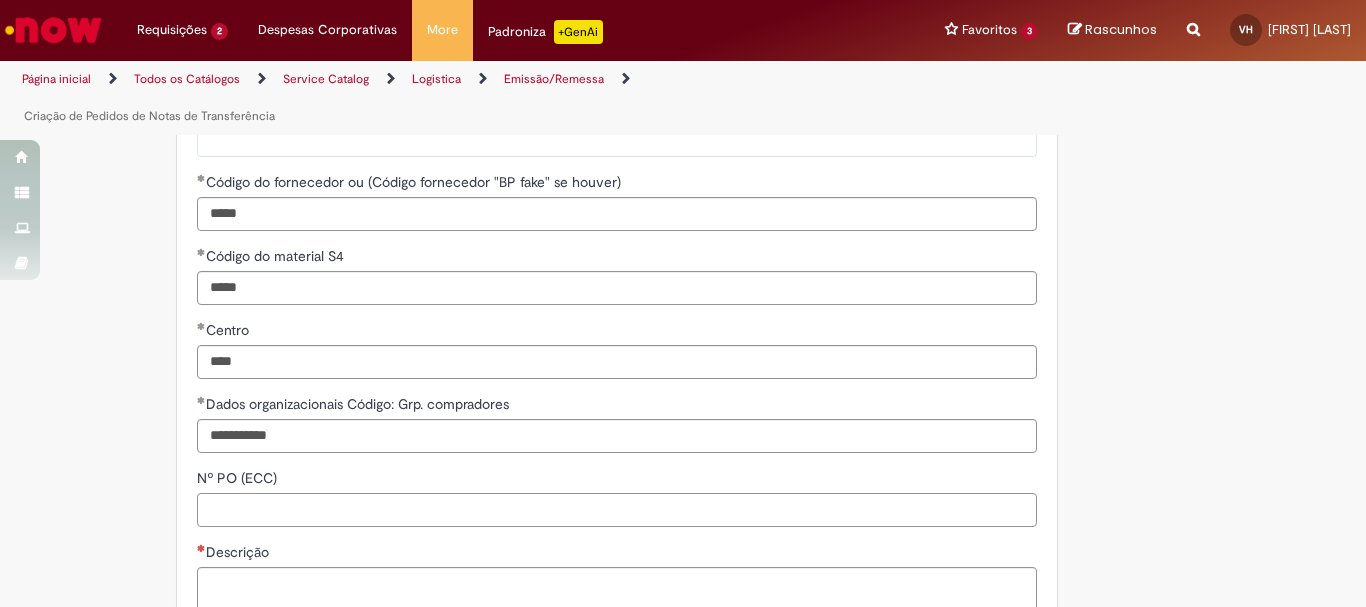 scroll, scrollTop: 1200, scrollLeft: 0, axis: vertical 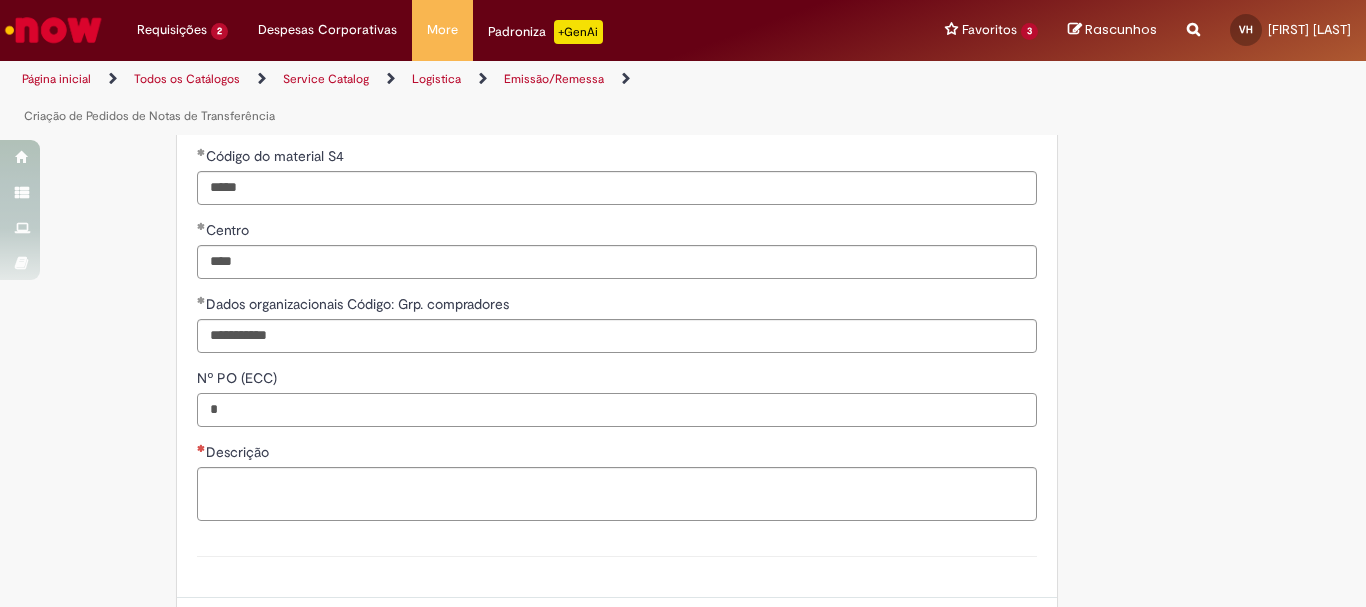 type on "*" 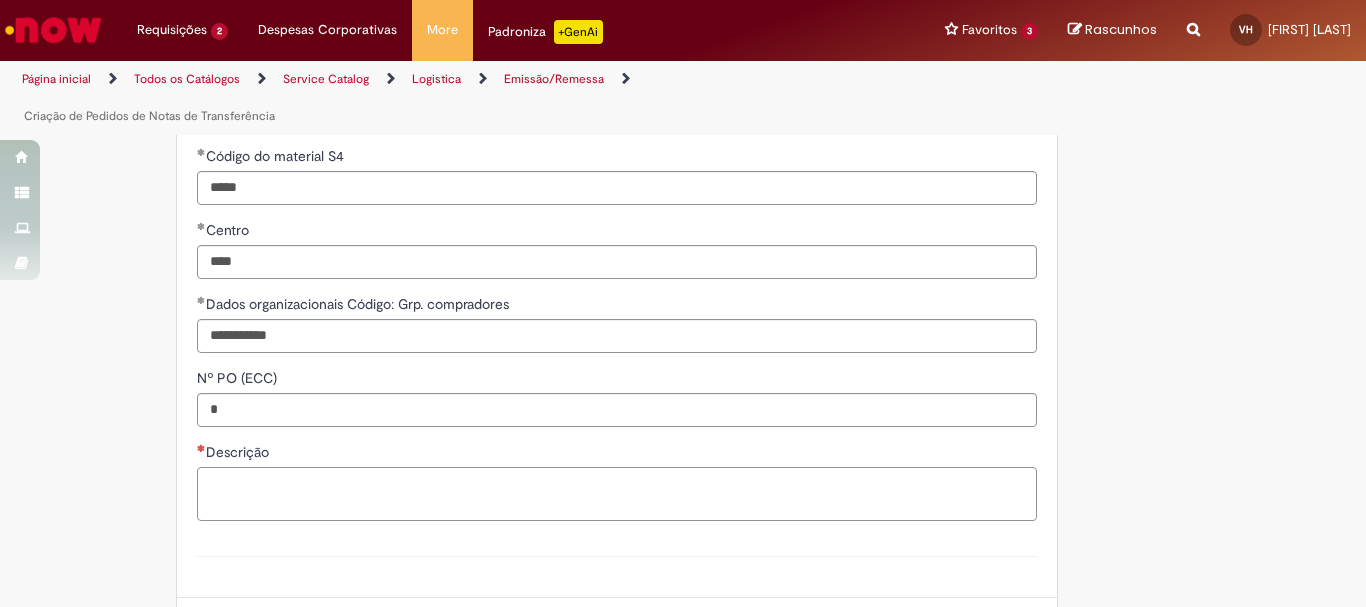 click on "Descrição" at bounding box center (617, 494) 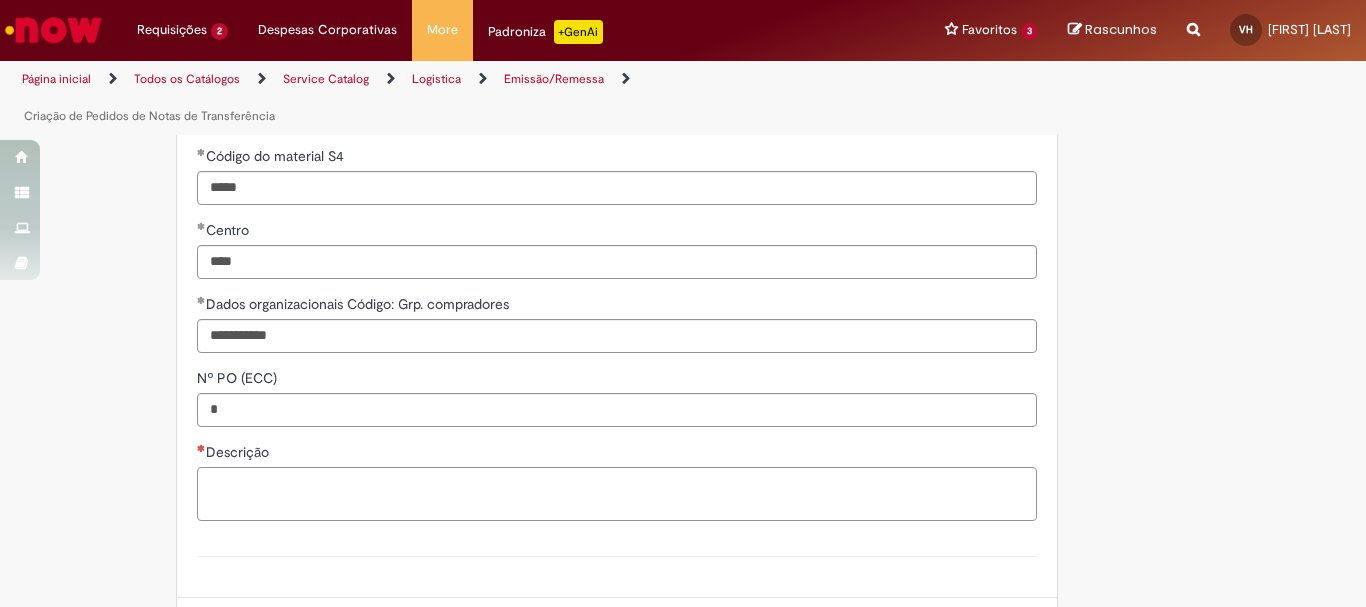 click on "Descrição" at bounding box center (617, 494) 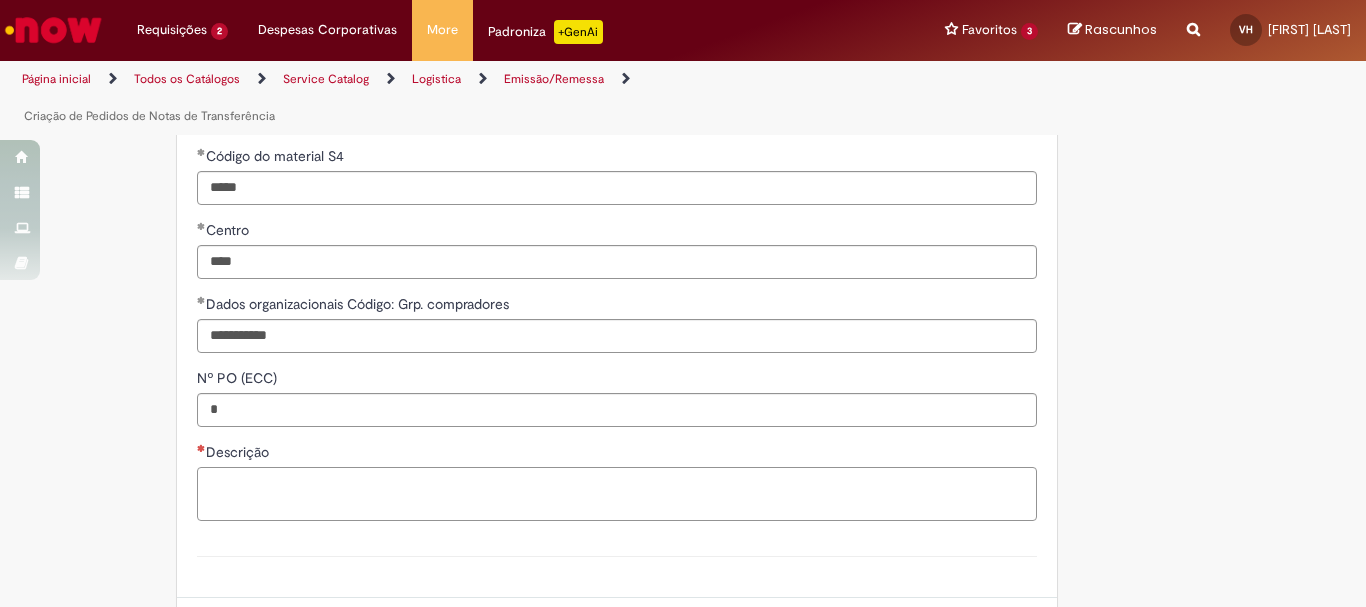 paste on "**********" 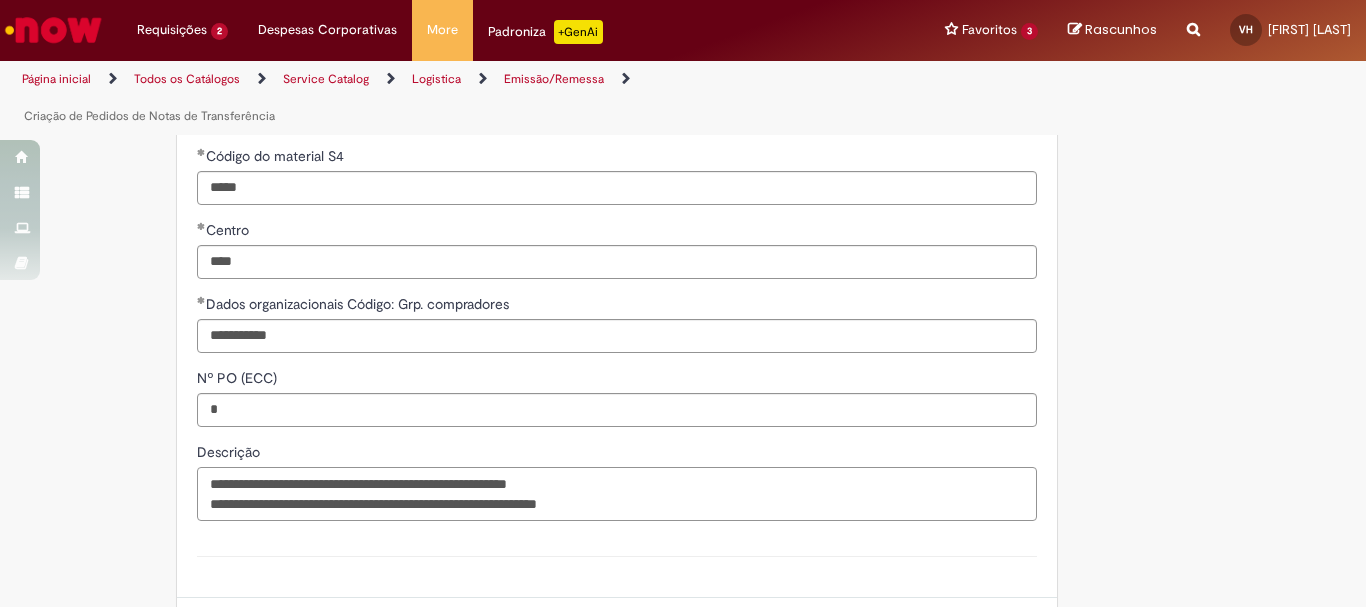 click on "**********" at bounding box center (617, 494) 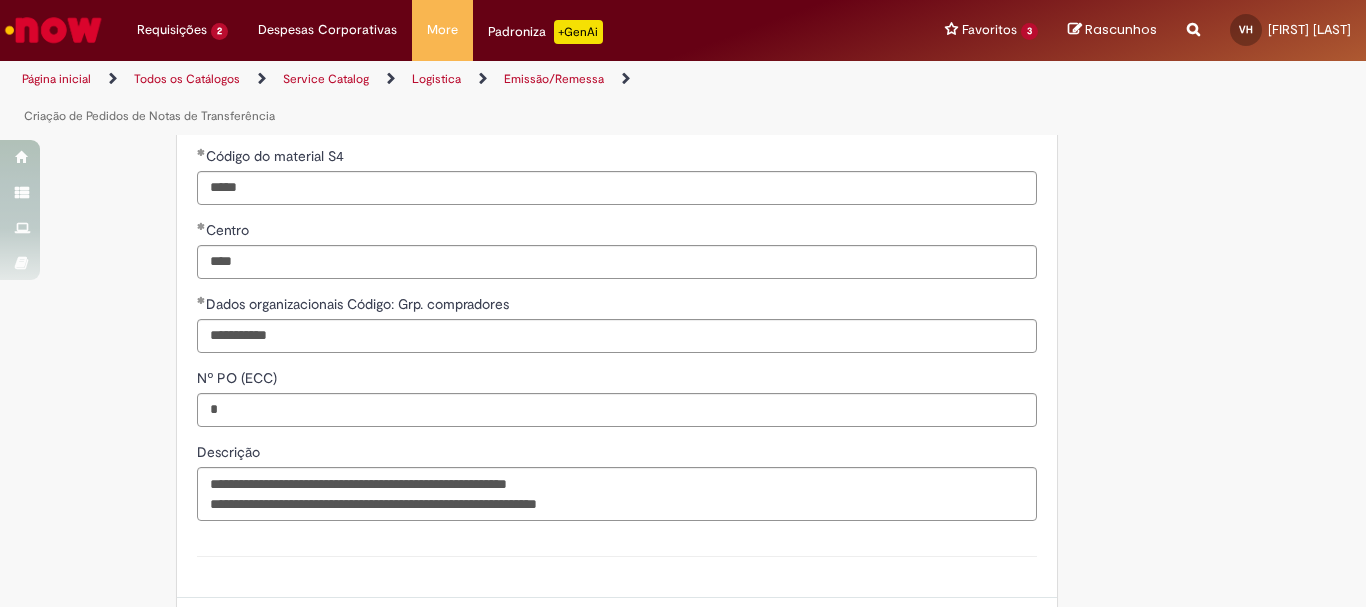 click on "Solicitação" at bounding box center (990, 635) 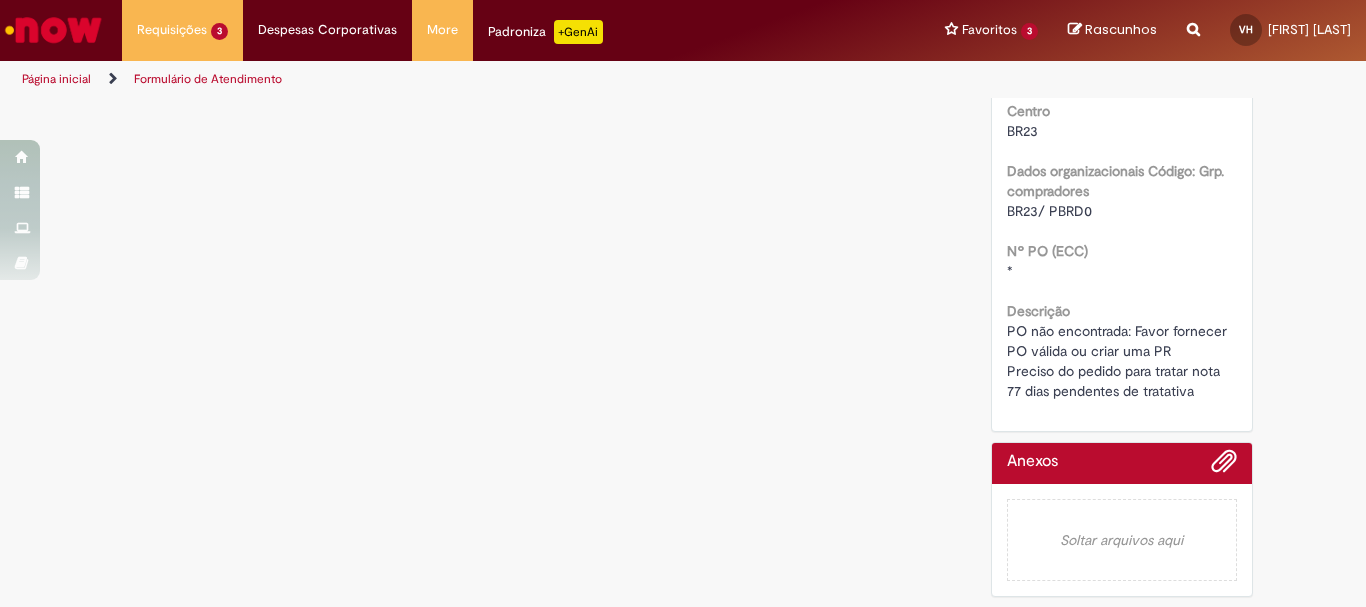 scroll, scrollTop: 0, scrollLeft: 0, axis: both 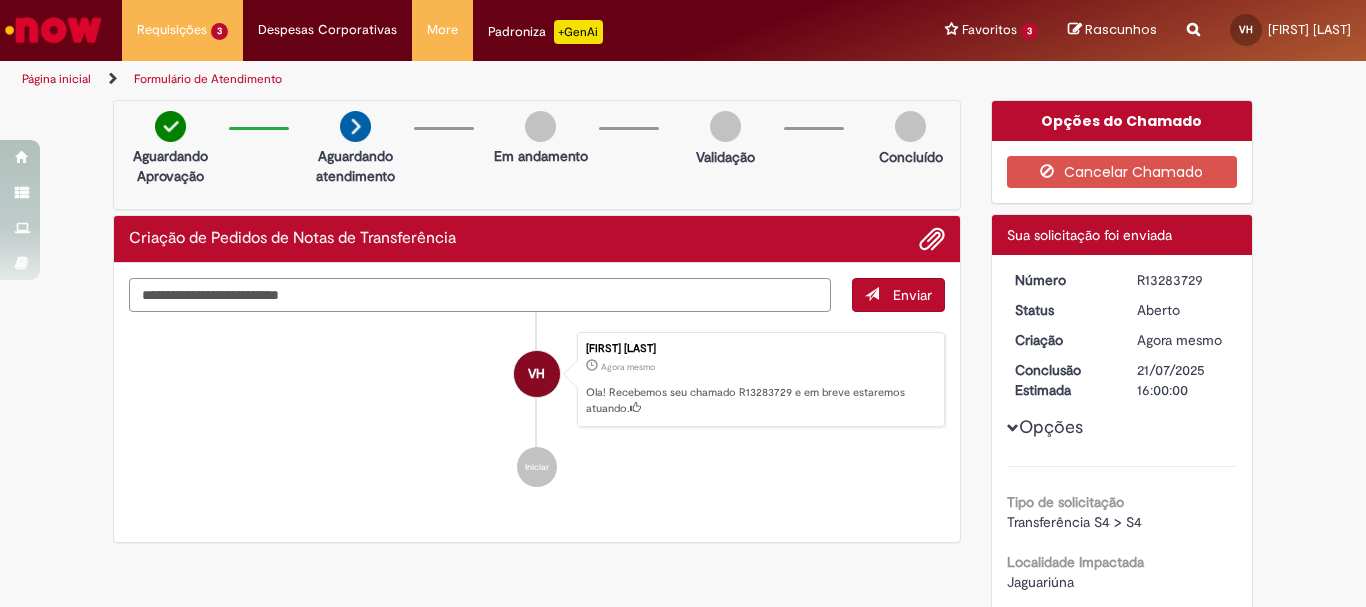 click at bounding box center (480, 295) 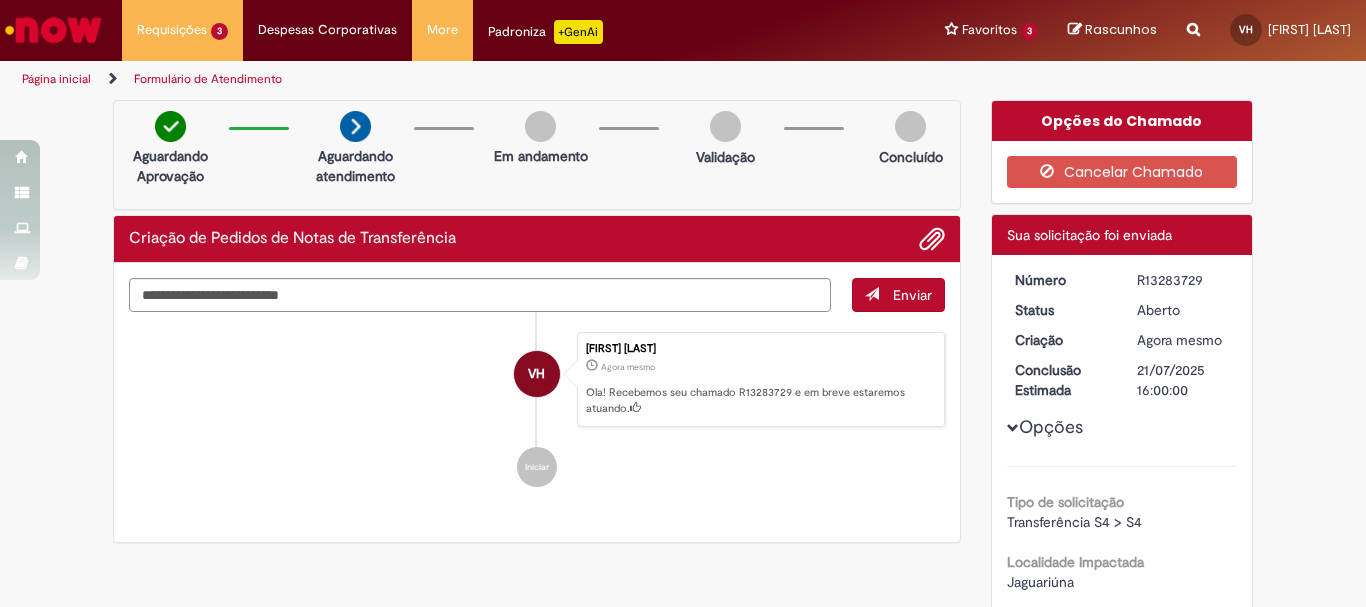 click on "Ola! Recebemos seu chamado R13283729 e em breve estaremos atuando." at bounding box center [760, 400] 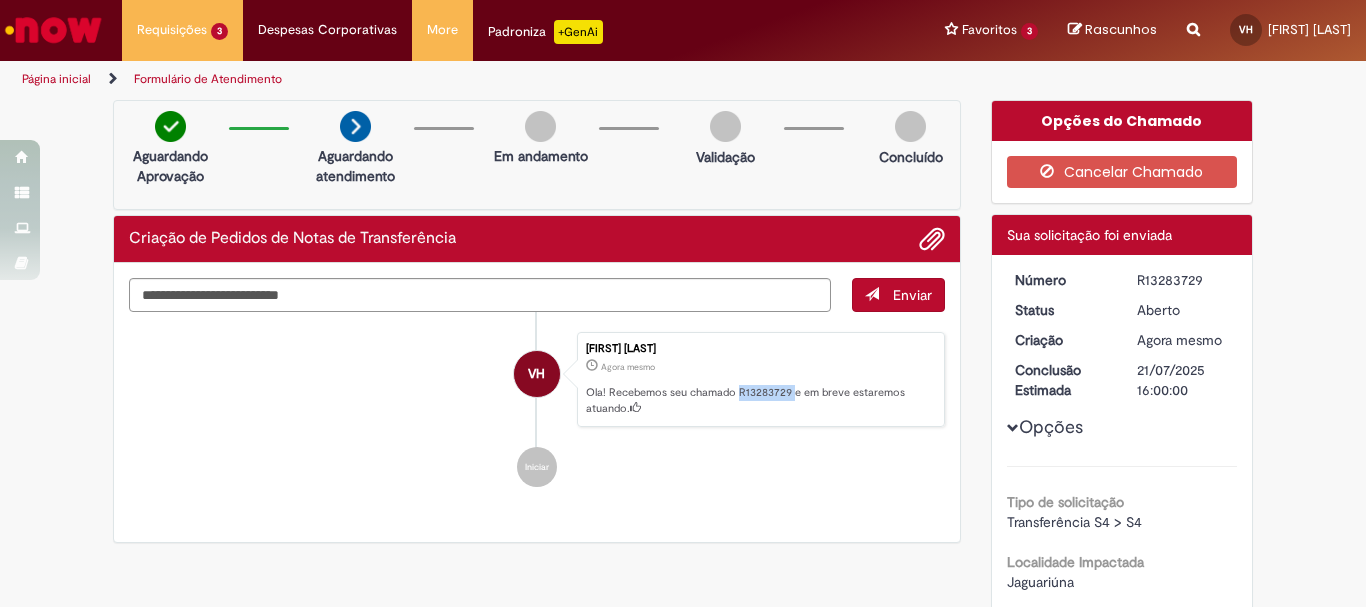 click on "Ola! Recebemos seu chamado R13283729 e em breve estaremos atuando." at bounding box center [760, 400] 